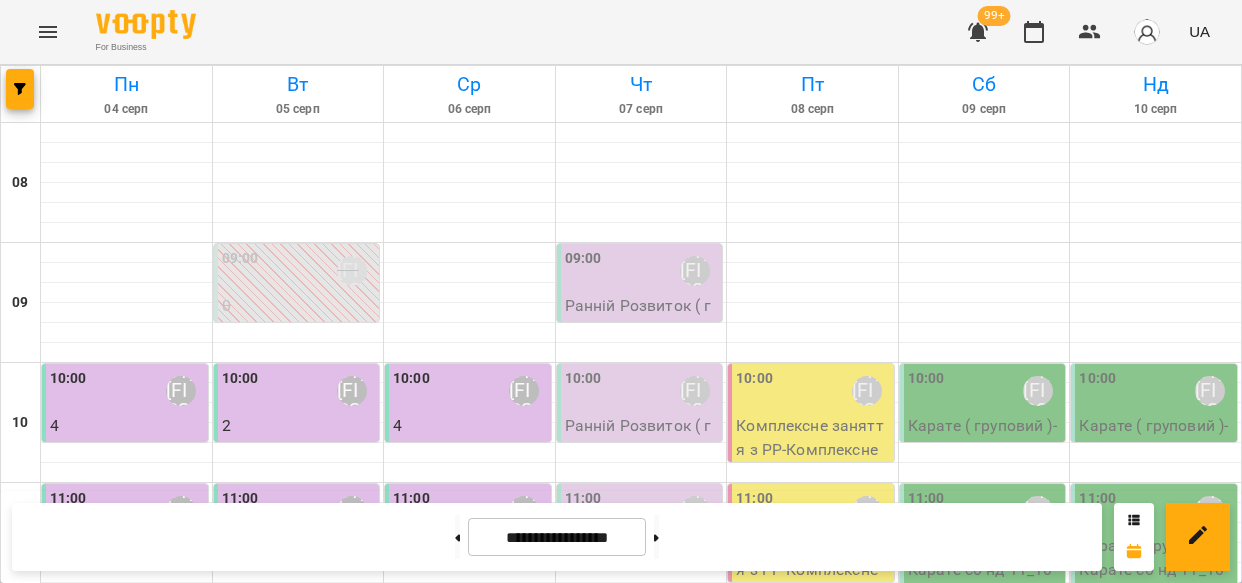 scroll, scrollTop: 0, scrollLeft: 0, axis: both 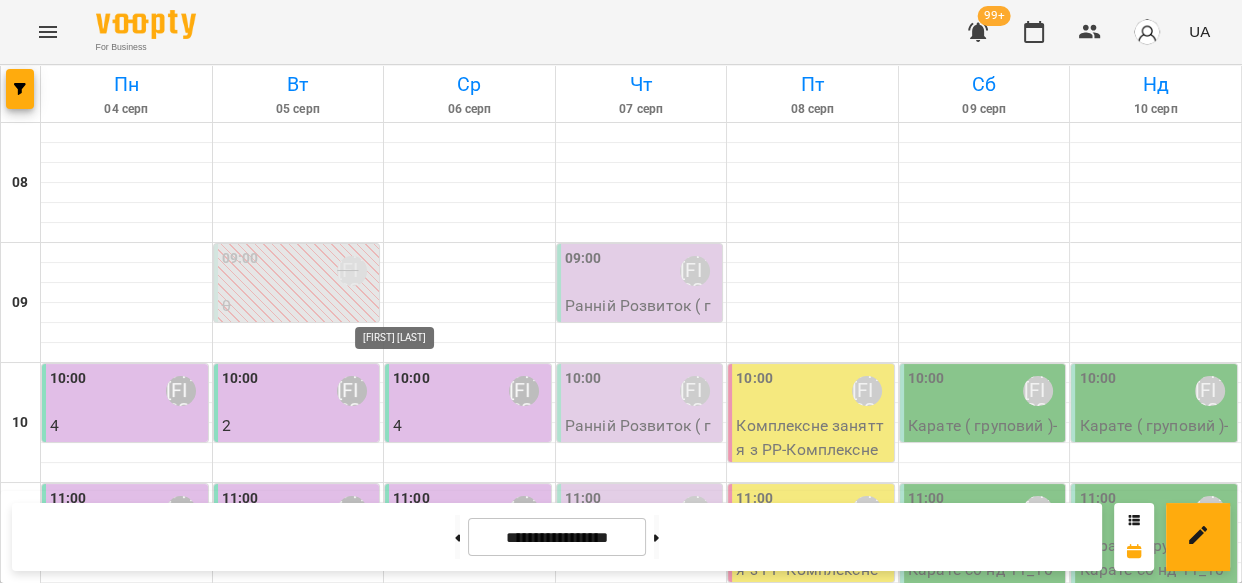 click on "[FIRST] [LAST]" at bounding box center [416, 1318] 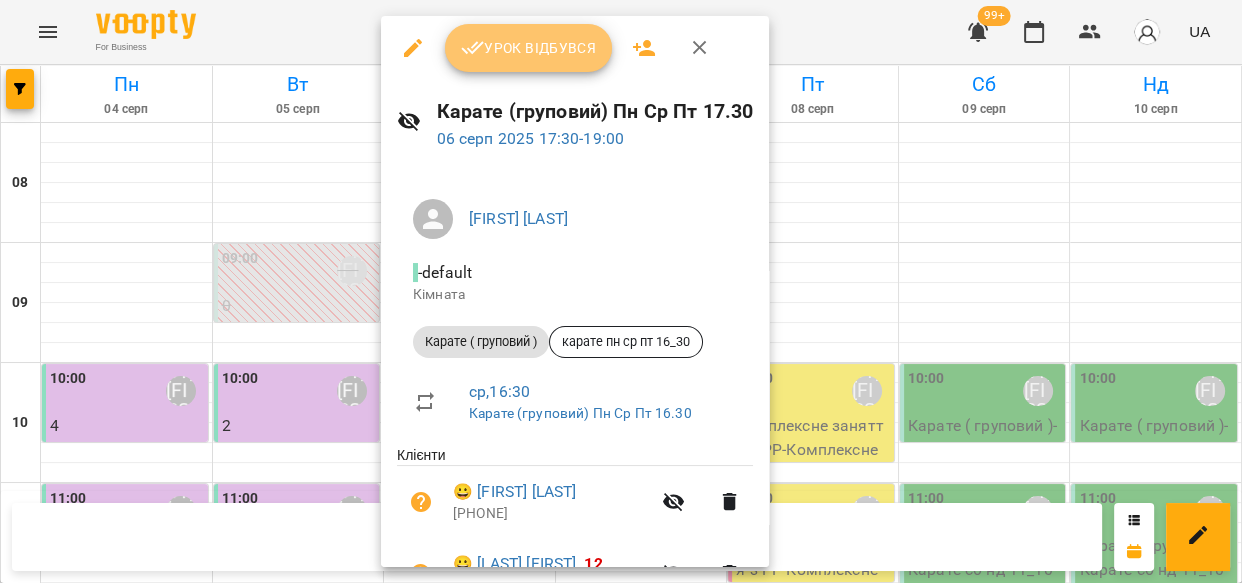 click on "Урок відбувся" at bounding box center (529, 48) 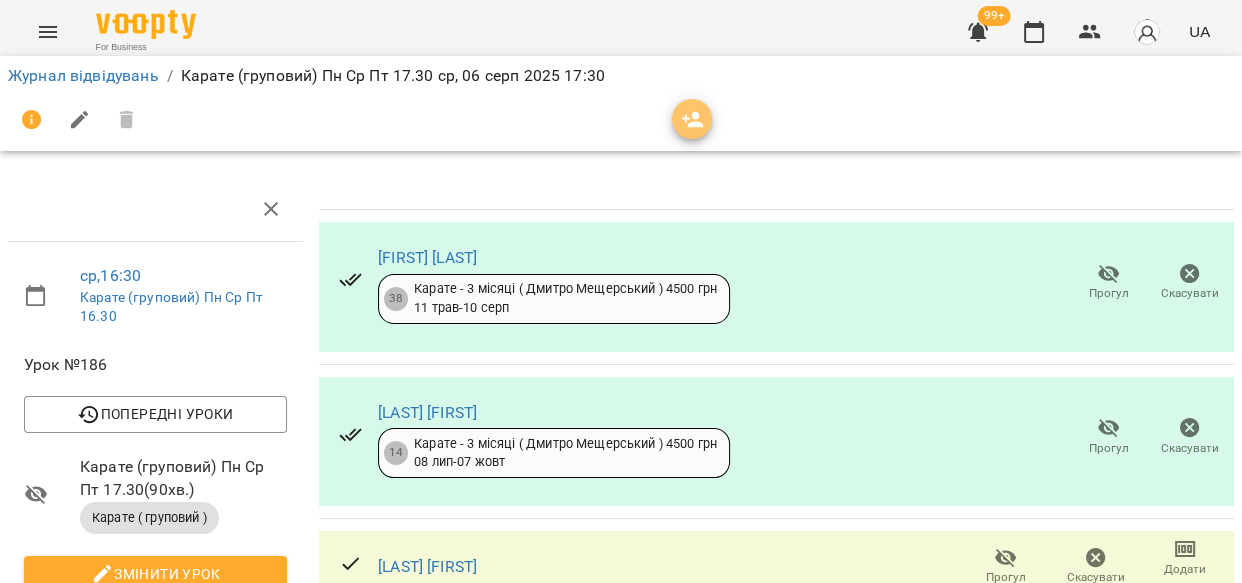 click 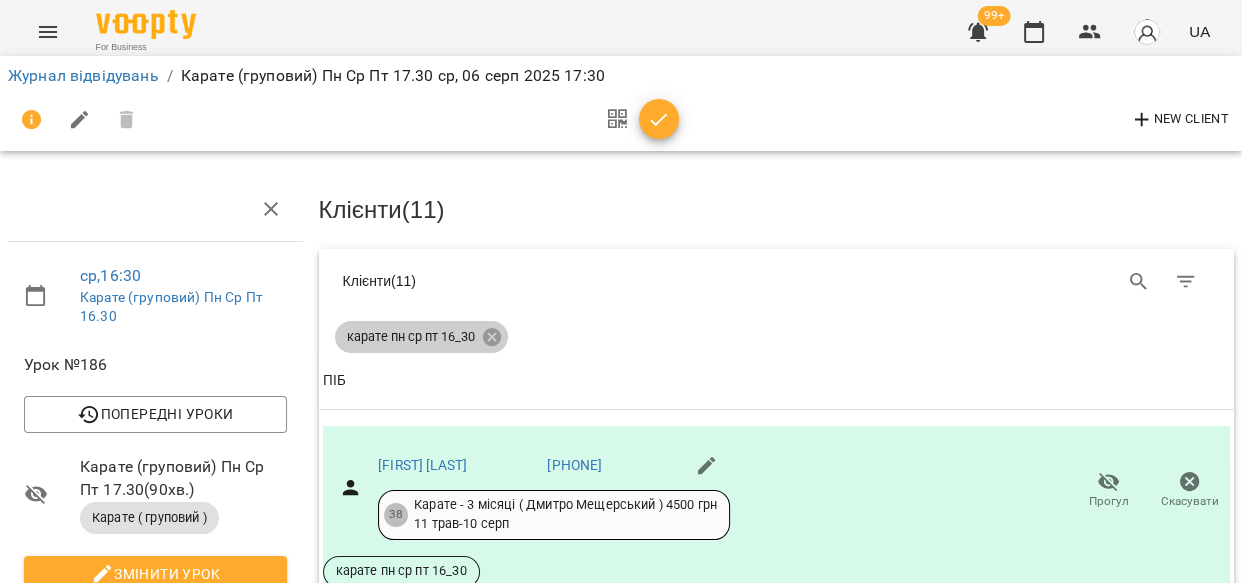 drag, startPoint x: 490, startPoint y: 337, endPoint x: 1125, endPoint y: 272, distance: 638.3181 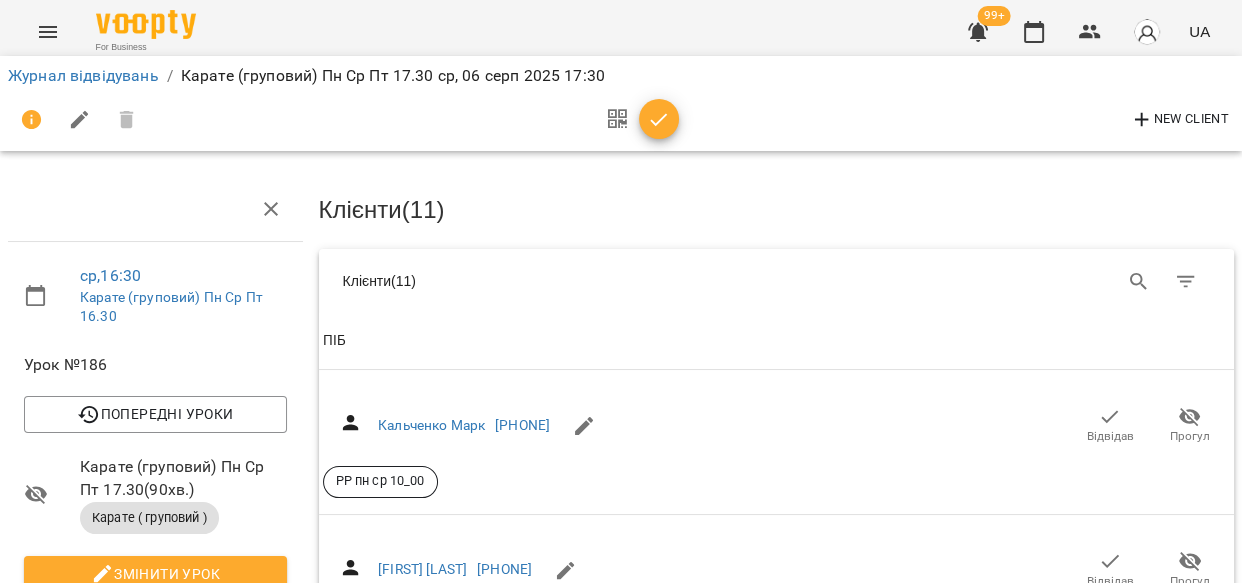 click 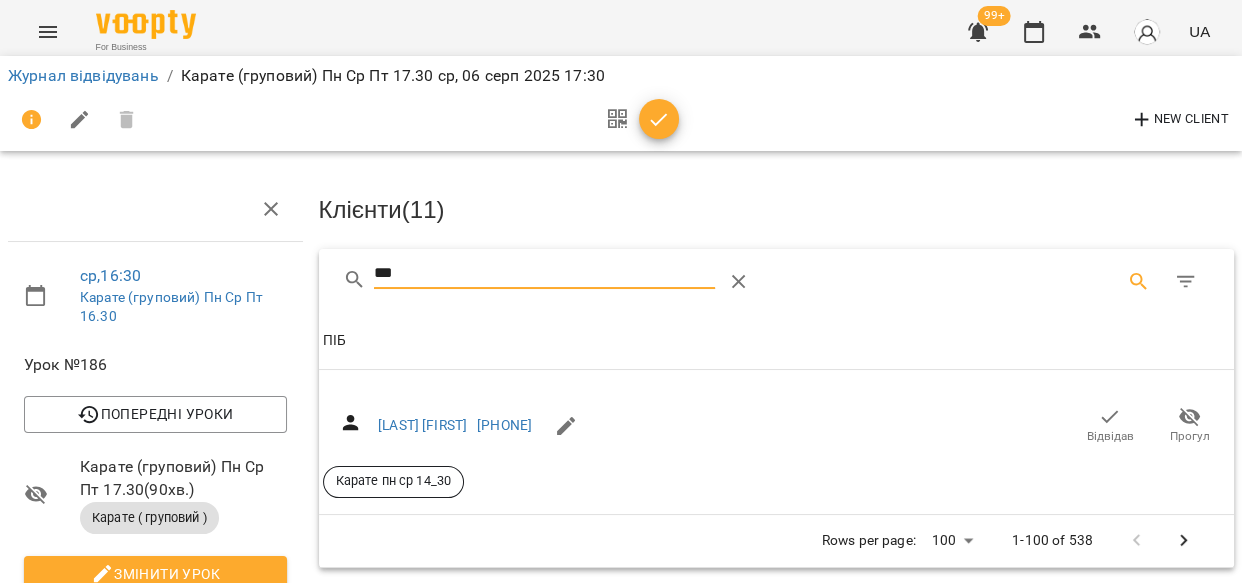 click on "Прогул" at bounding box center (1190, 436) 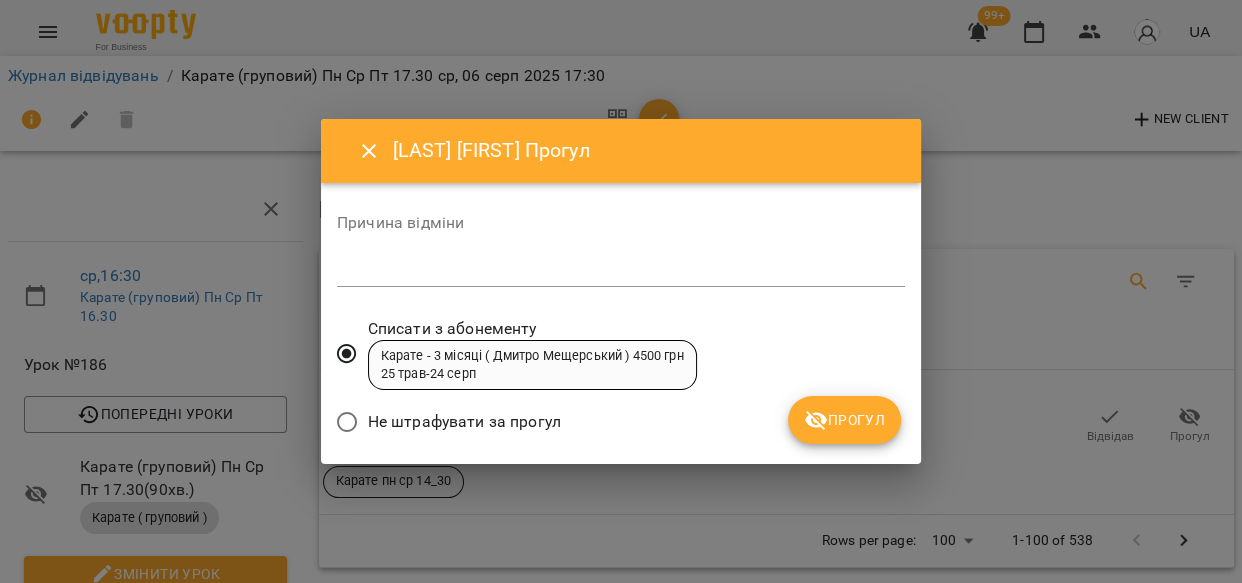 drag, startPoint x: 843, startPoint y: 420, endPoint x: 822, endPoint y: 401, distance: 28.319605 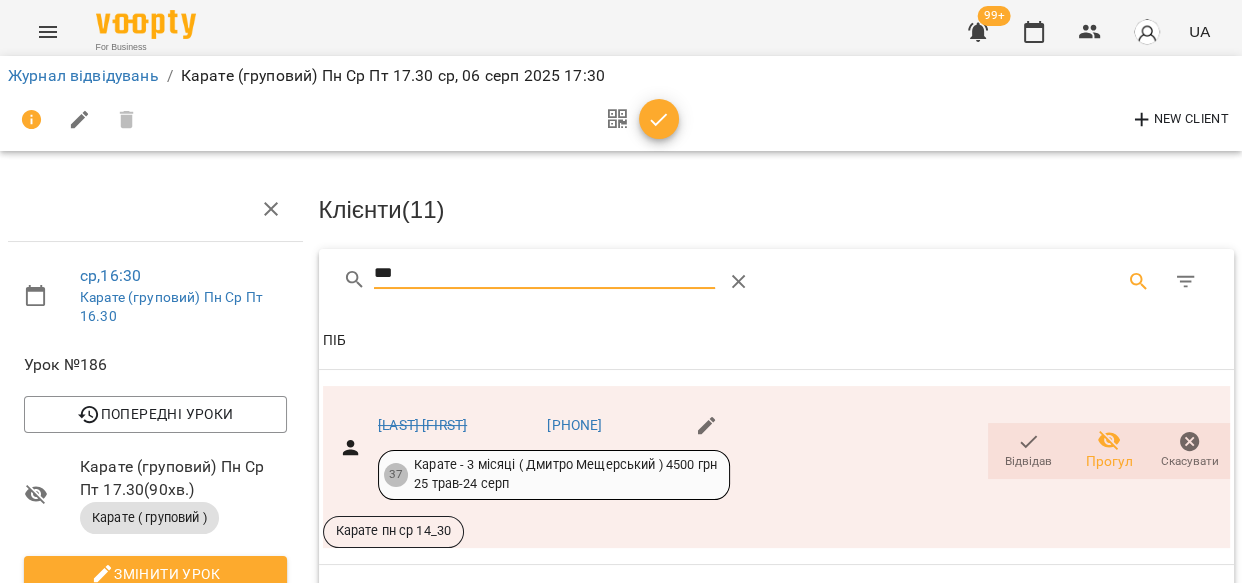 click on "***" at bounding box center (544, 274) 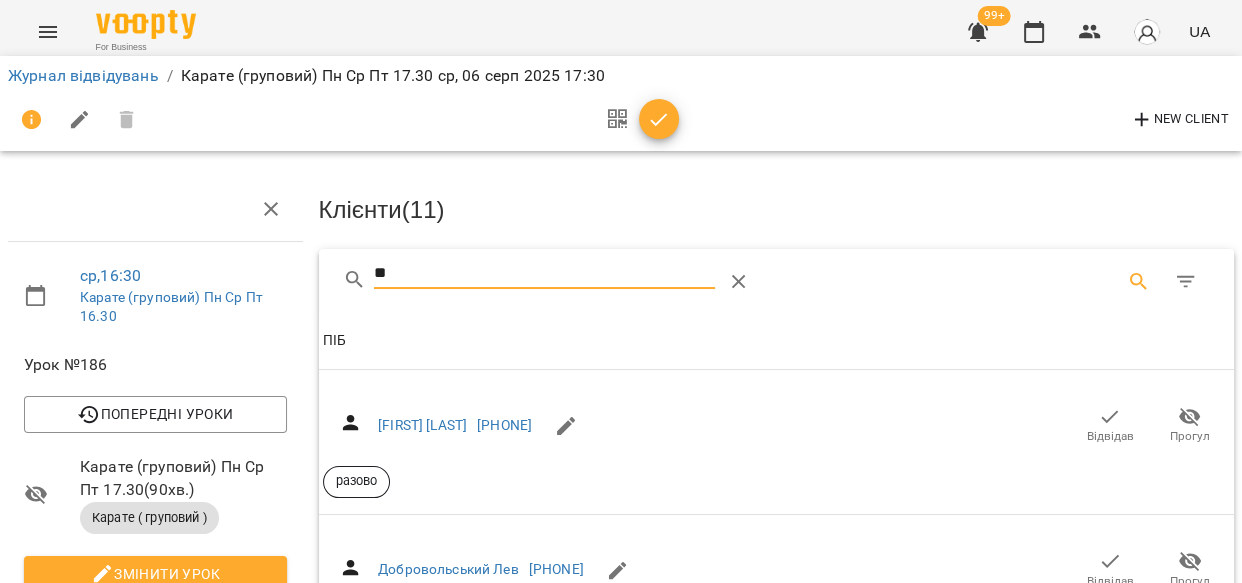 type on "*" 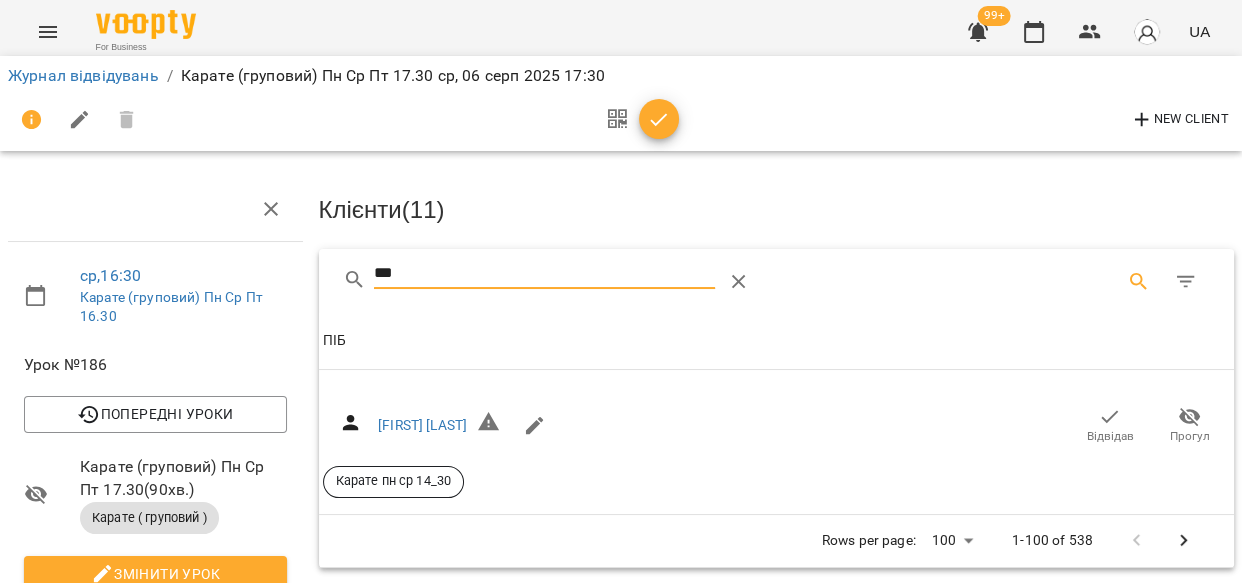 click 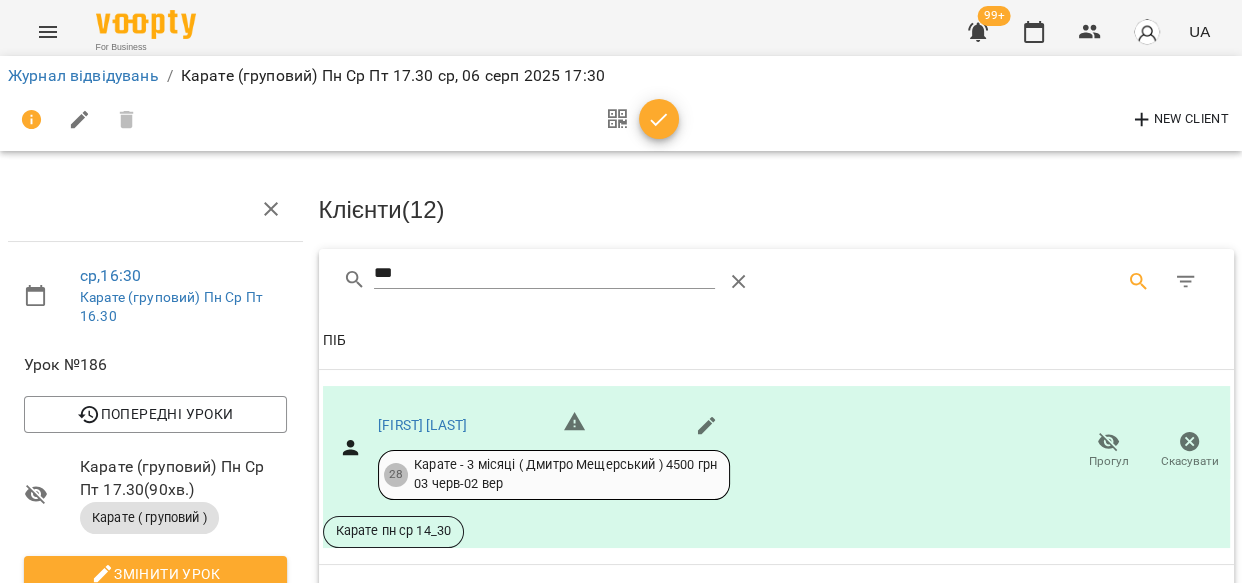 click on "***" at bounding box center [544, 274] 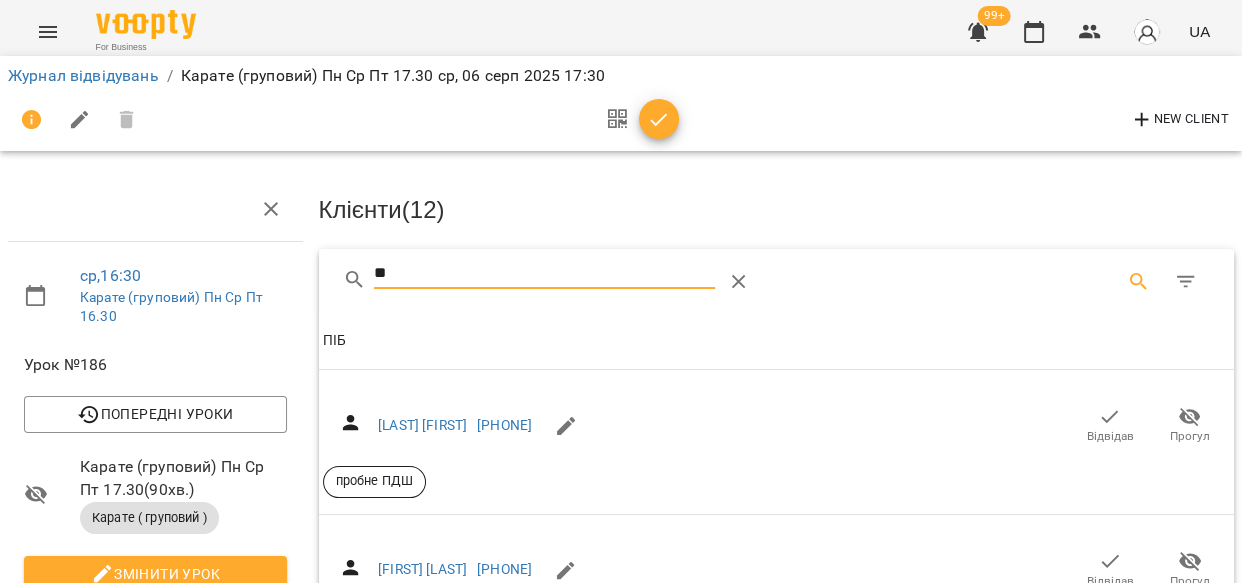 type on "*" 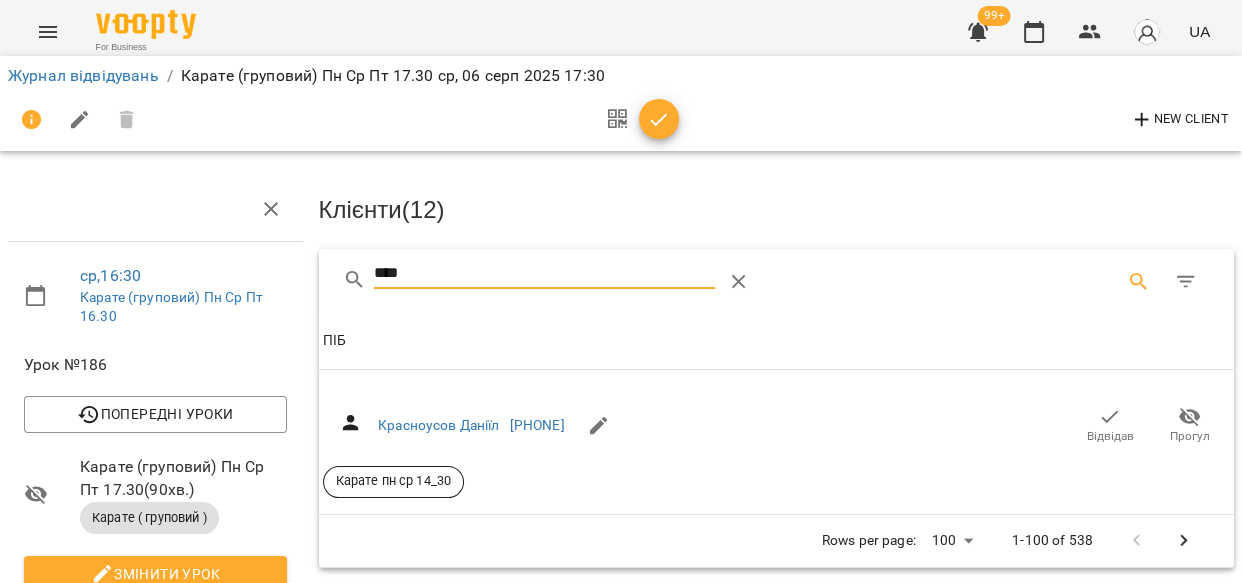 click on "Відвідав" at bounding box center (1110, 436) 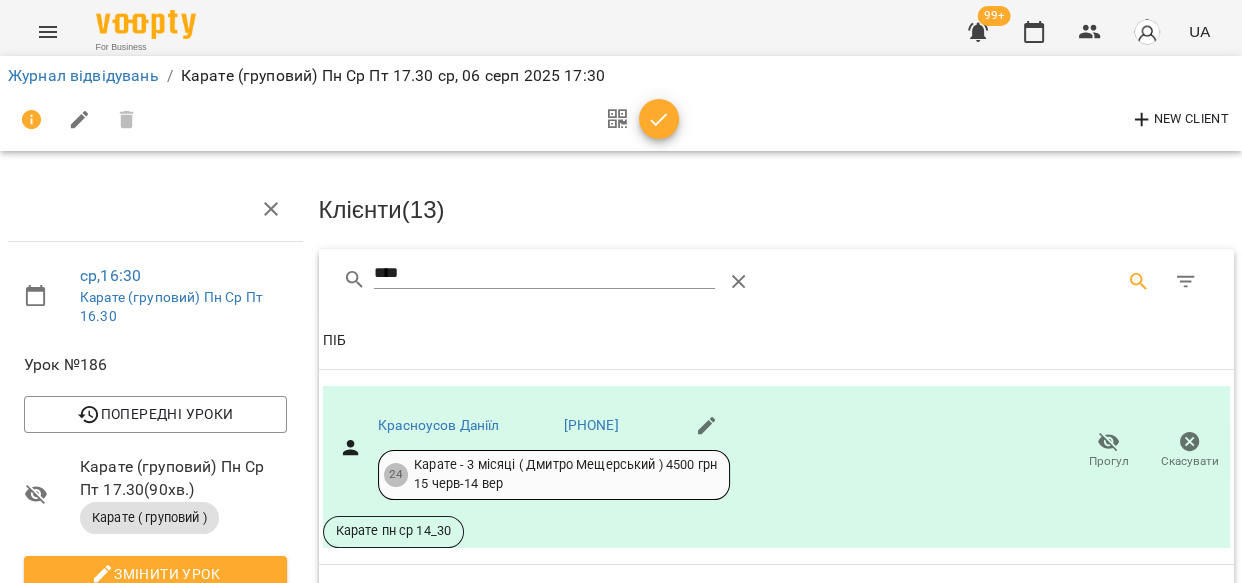 click on "****" at bounding box center (544, 274) 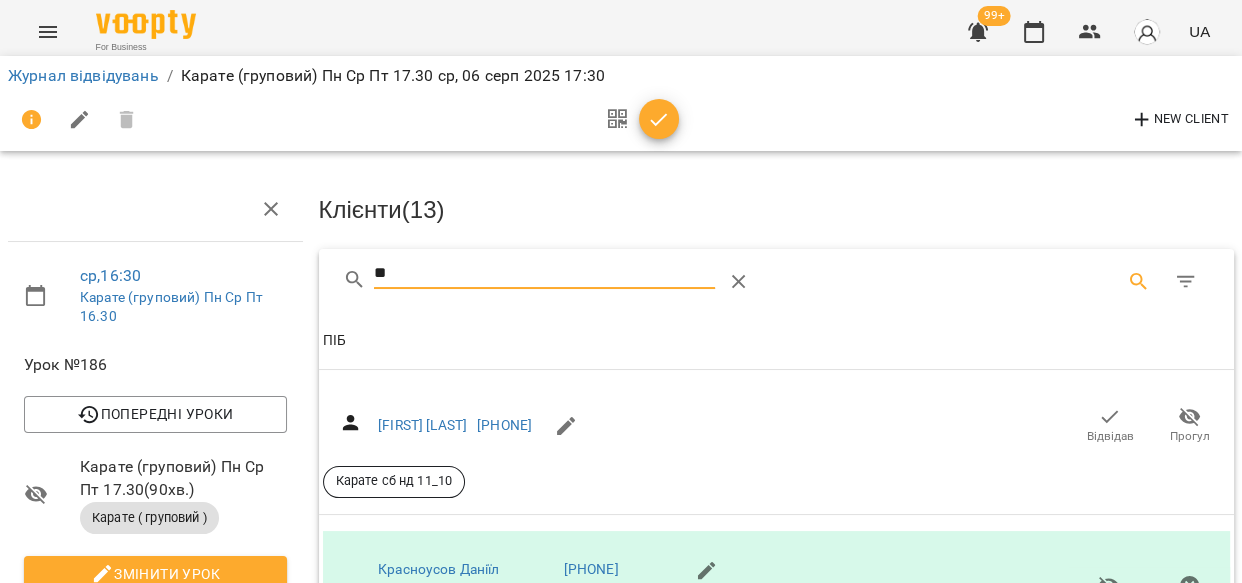 type on "*" 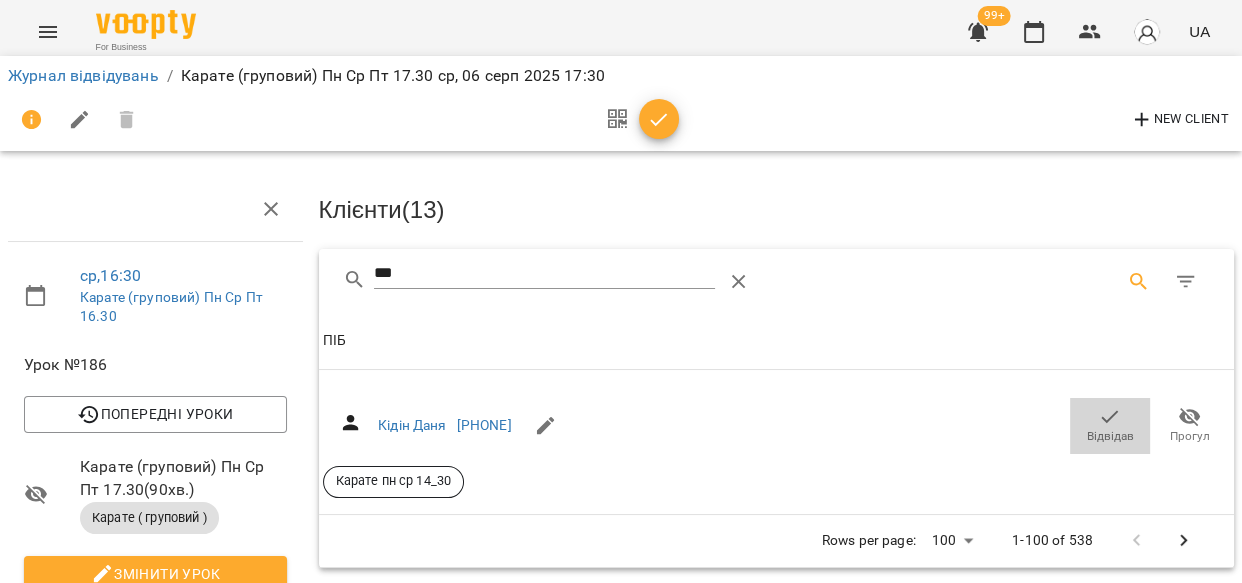 drag, startPoint x: 1090, startPoint y: 424, endPoint x: 1006, endPoint y: 404, distance: 86.34813 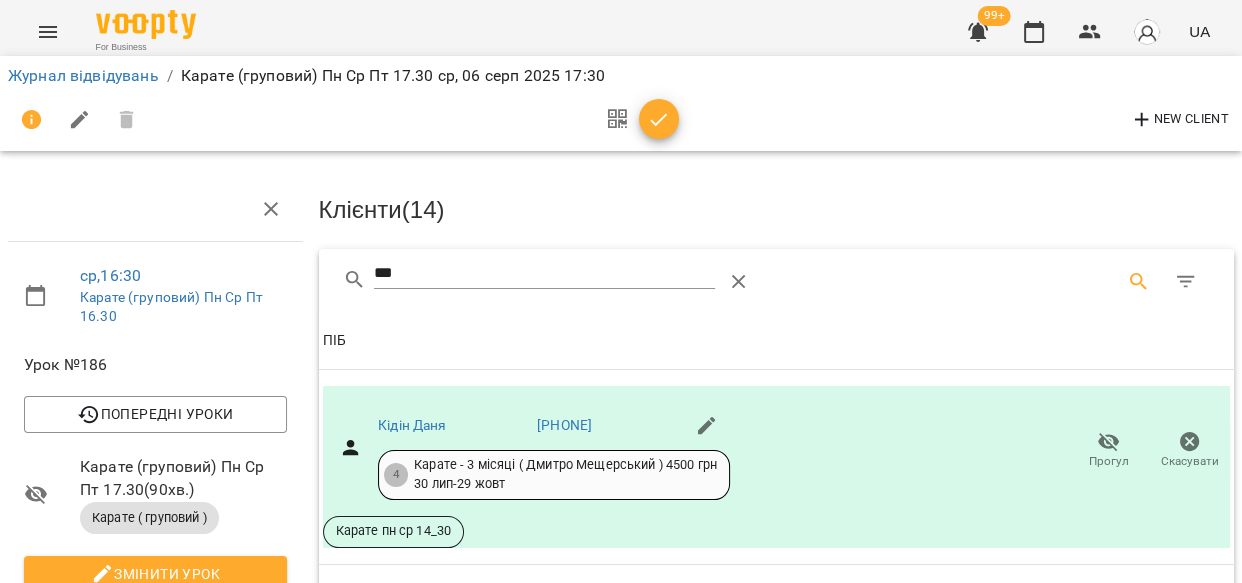 click on "***" at bounding box center (544, 274) 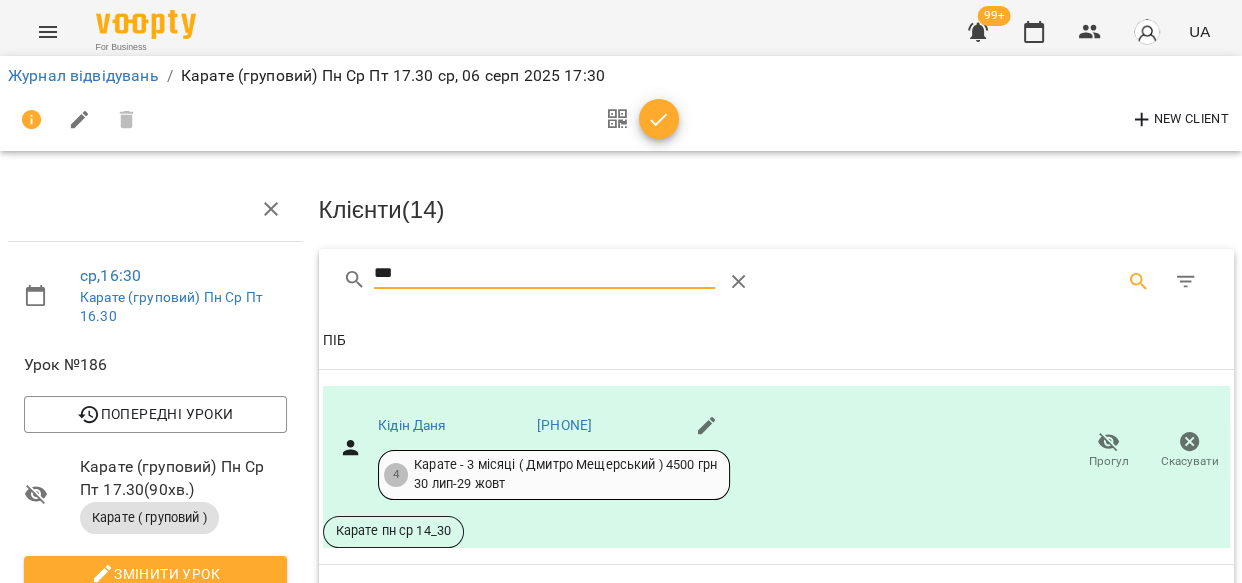 click on "***" at bounding box center [544, 274] 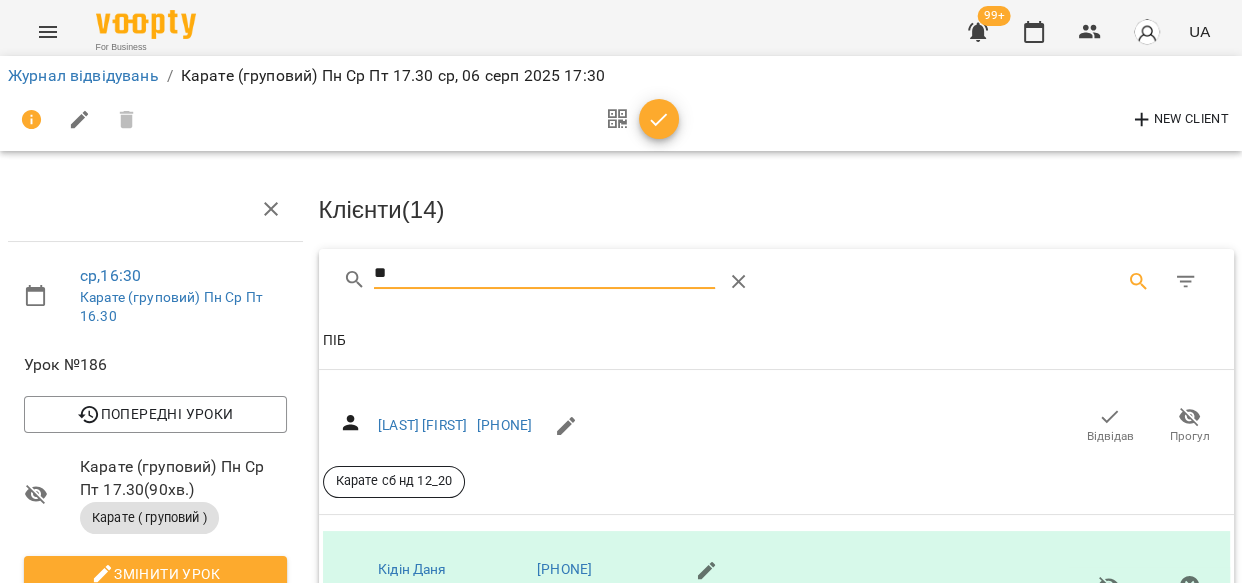 type on "*" 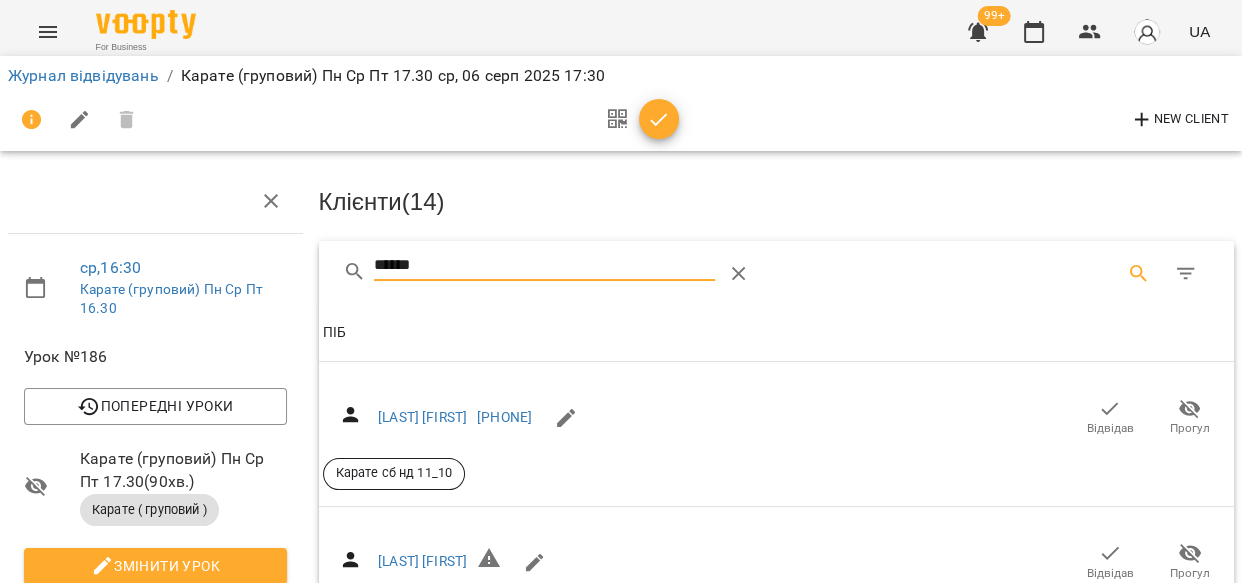 scroll, scrollTop: 204, scrollLeft: 0, axis: vertical 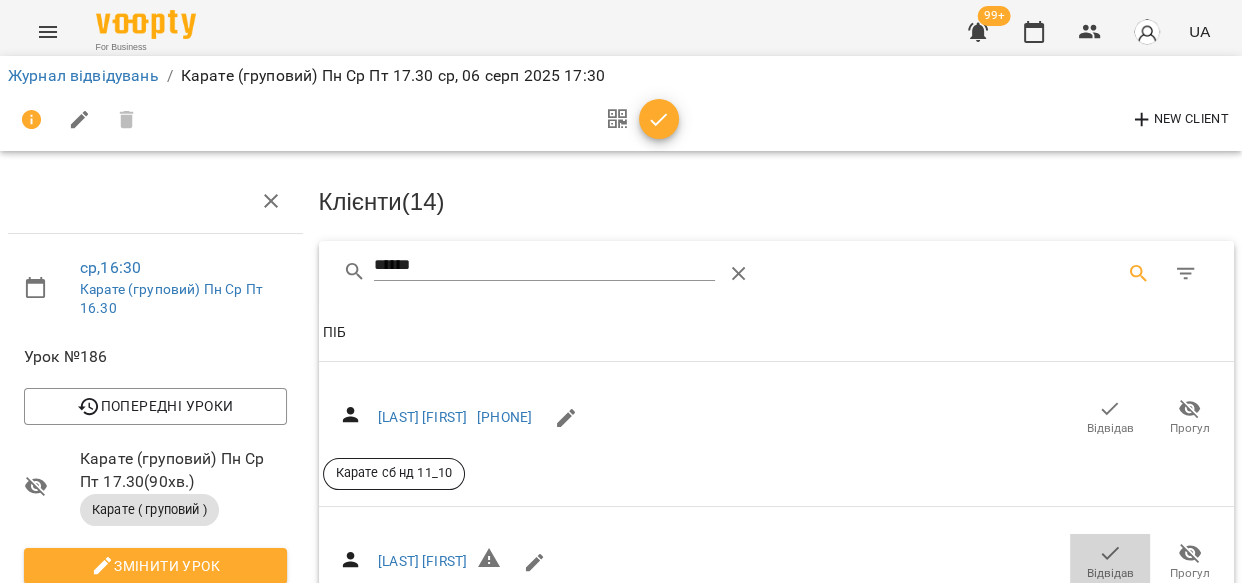 click 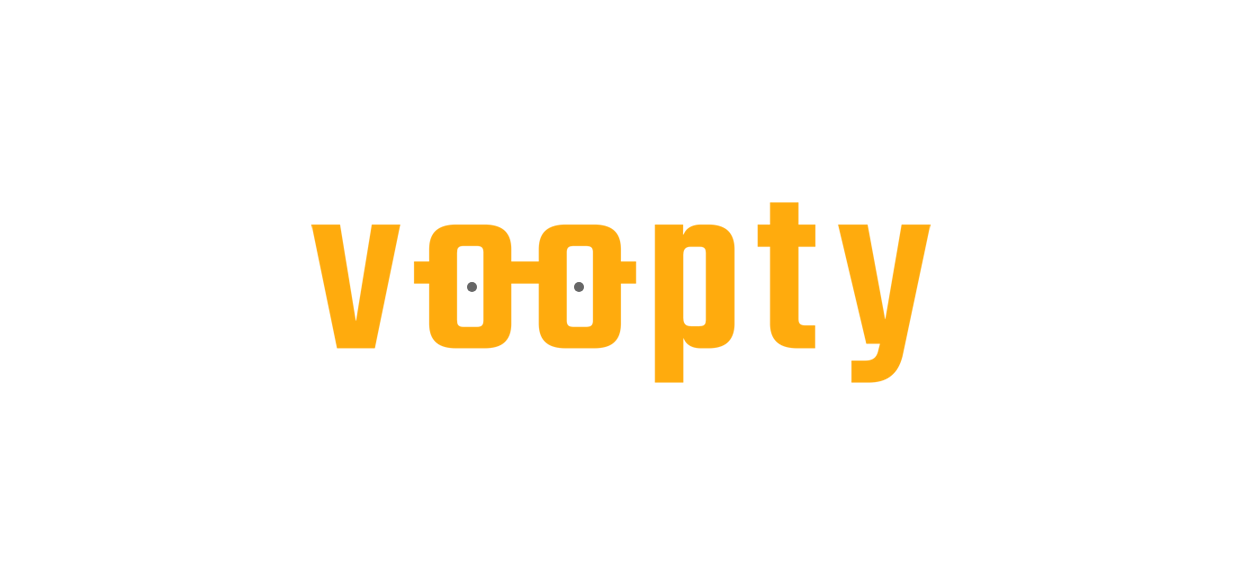 scroll, scrollTop: 0, scrollLeft: 0, axis: both 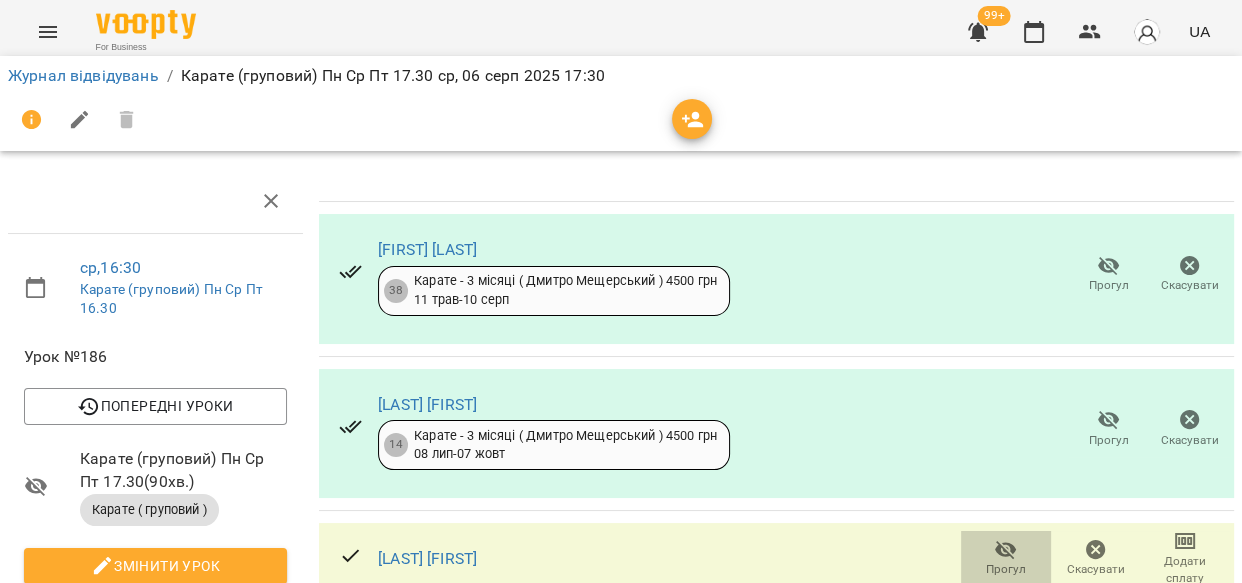click 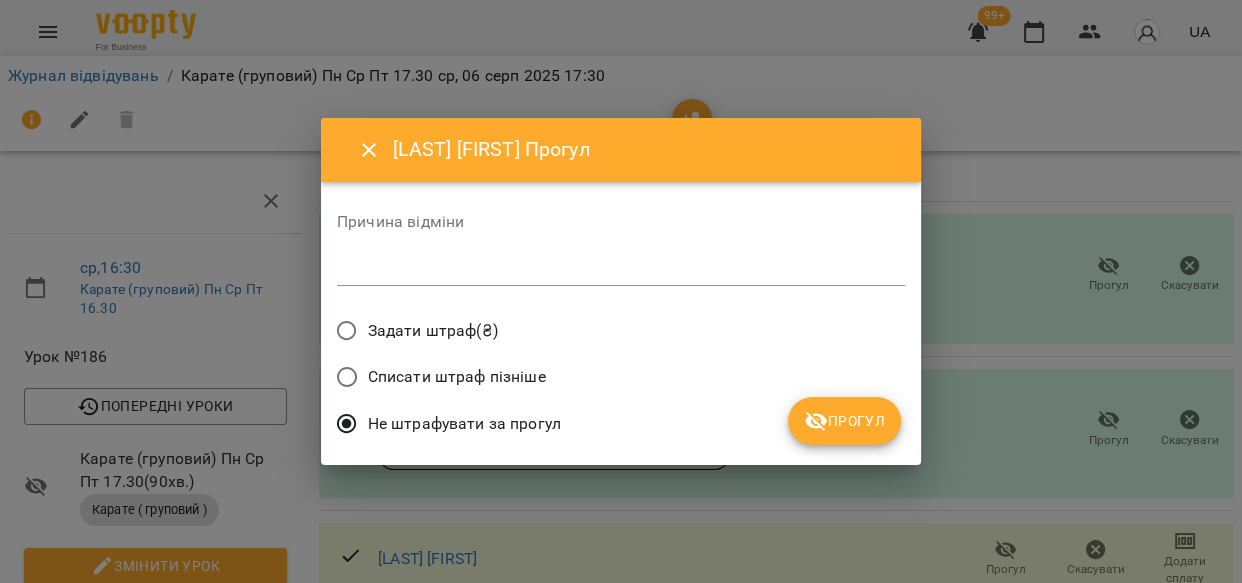 click on "Прогул" at bounding box center [844, 421] 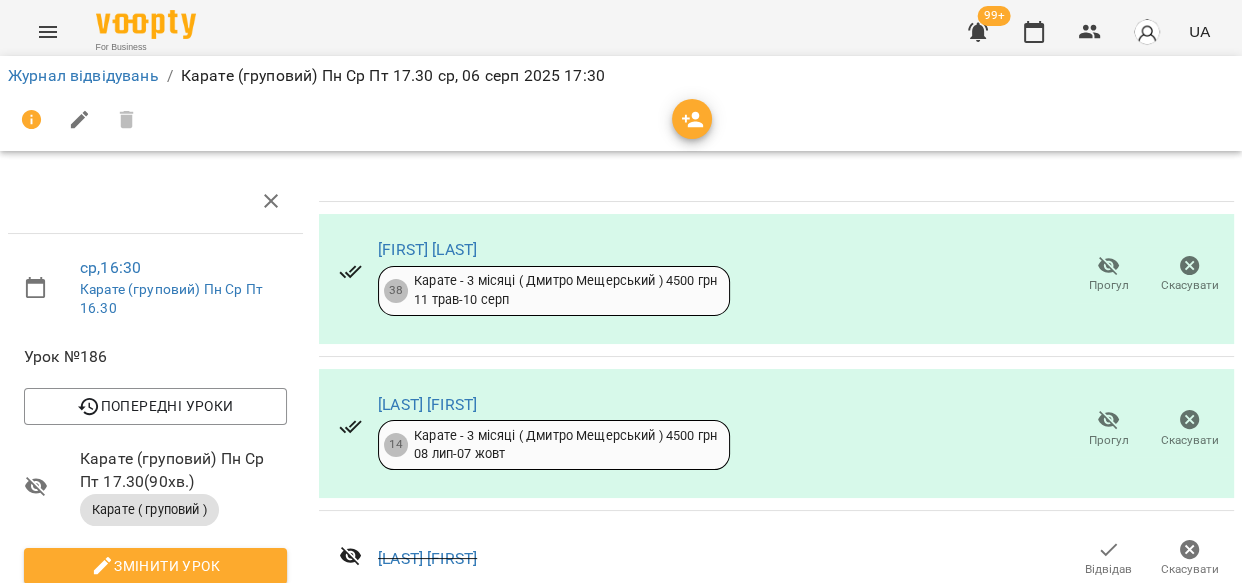 click on "Прогул" at bounding box center (1006, 674) 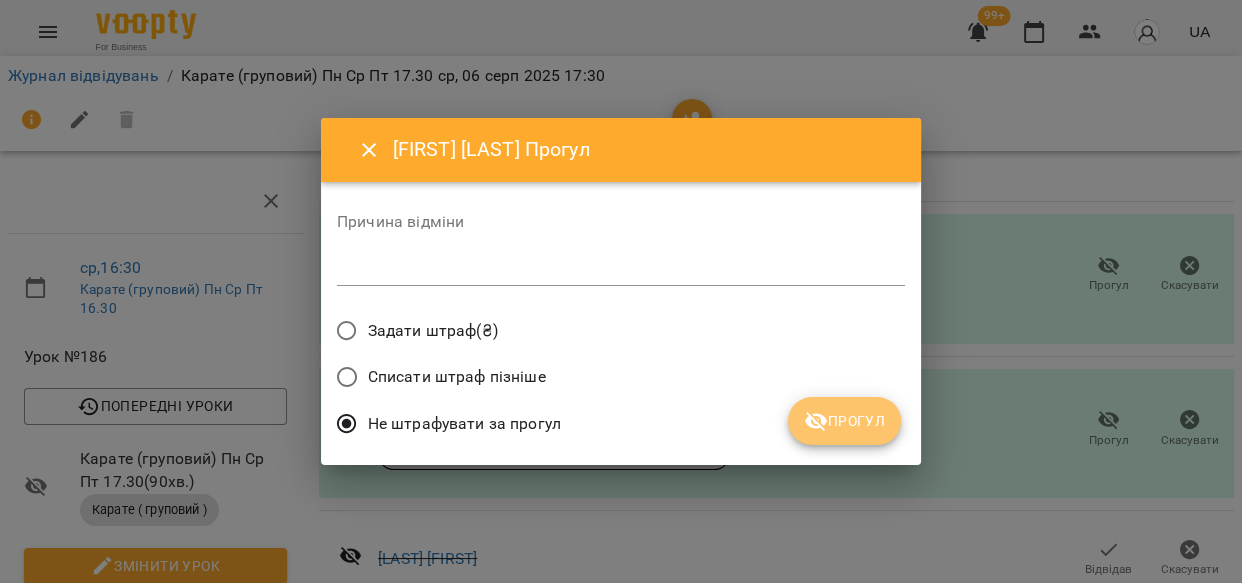 click 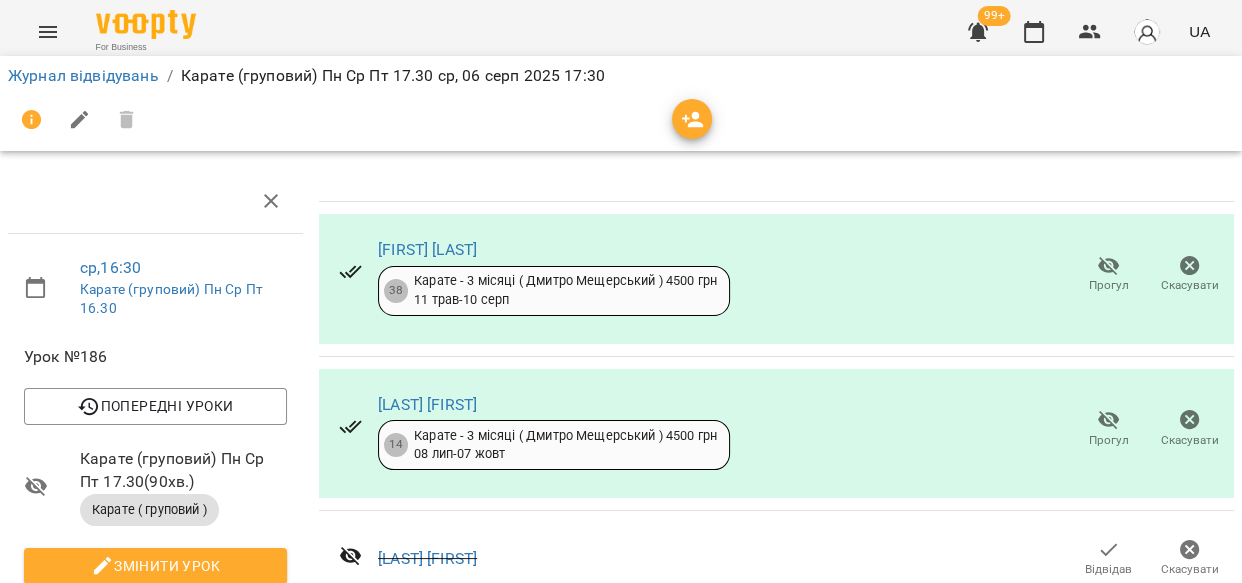 scroll, scrollTop: 477, scrollLeft: 0, axis: vertical 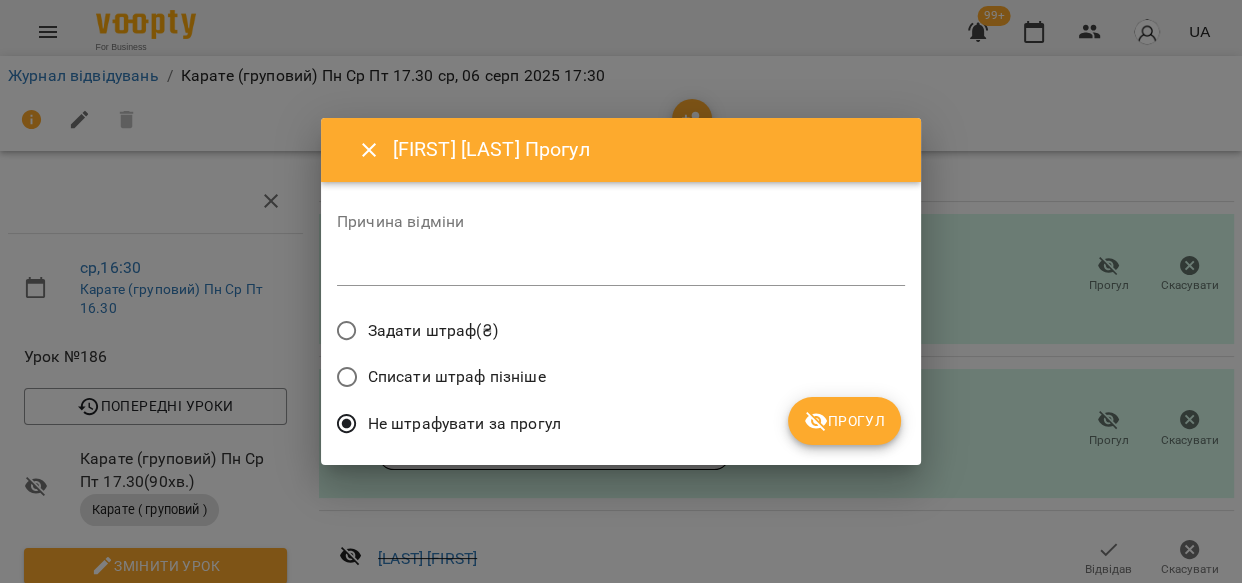 click on "Прогул" at bounding box center [844, 421] 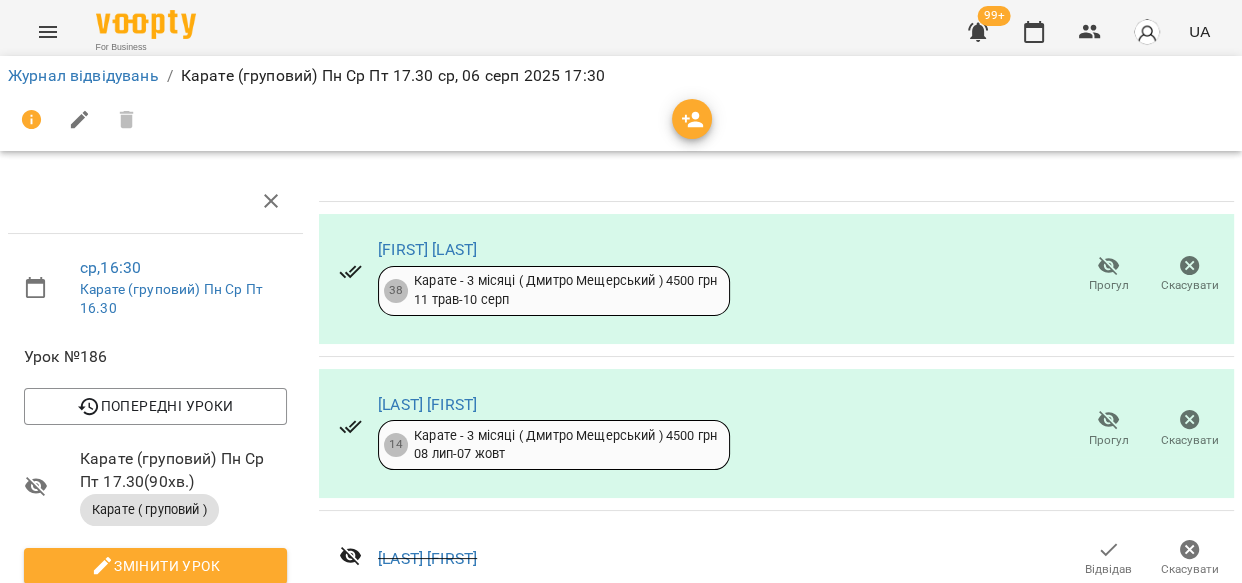 scroll, scrollTop: 1057, scrollLeft: 0, axis: vertical 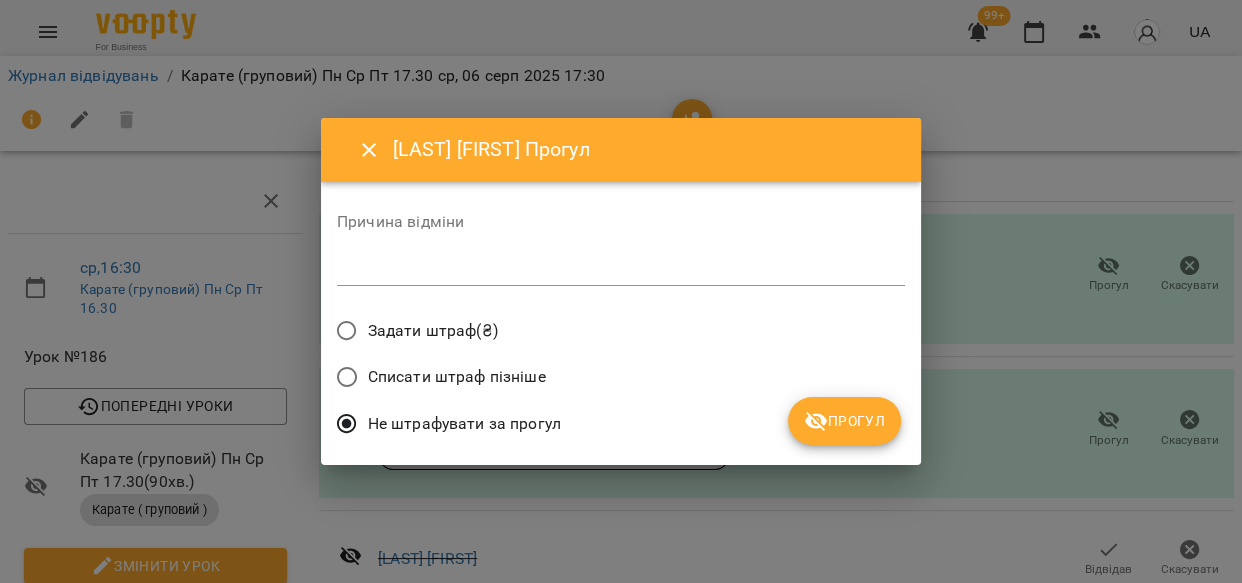 click on "Прогул" at bounding box center (844, 421) 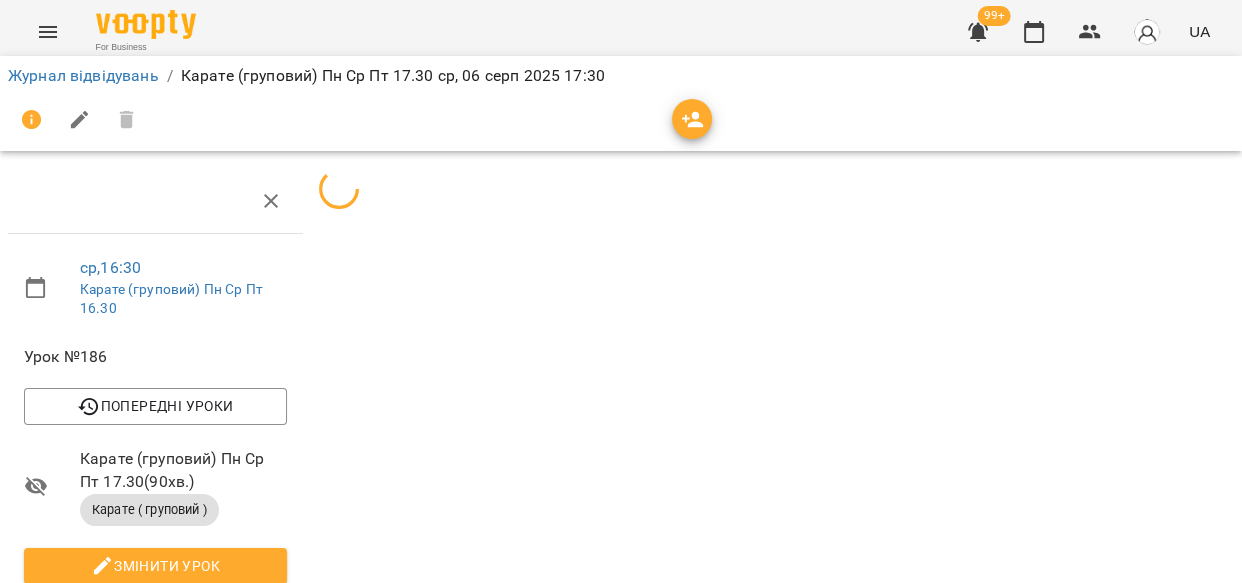 scroll, scrollTop: 1534, scrollLeft: 0, axis: vertical 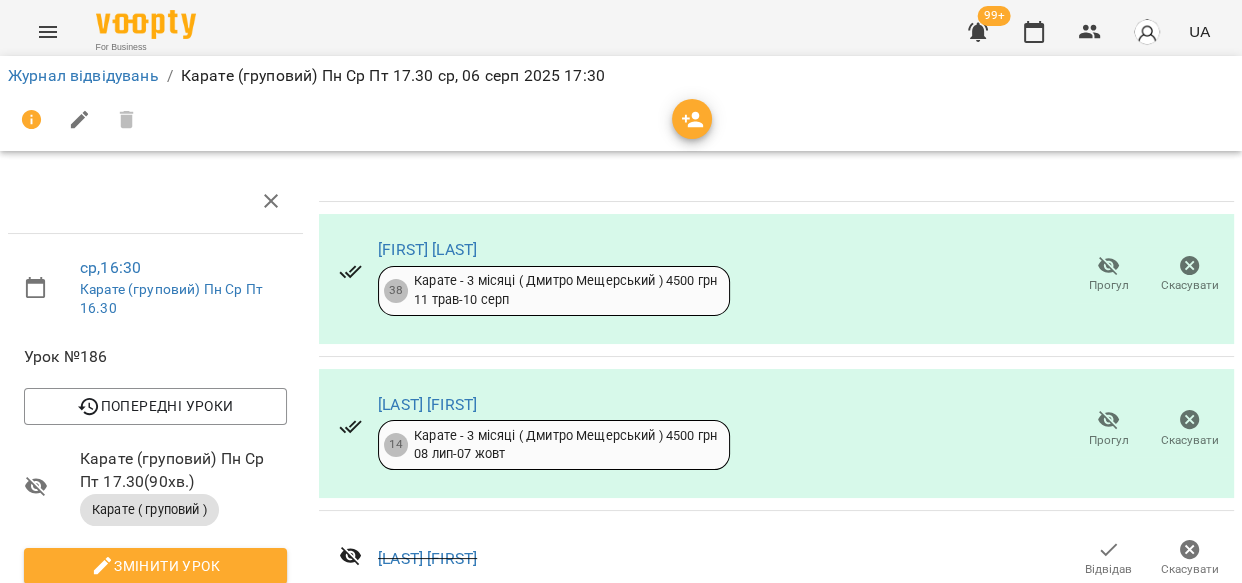 click 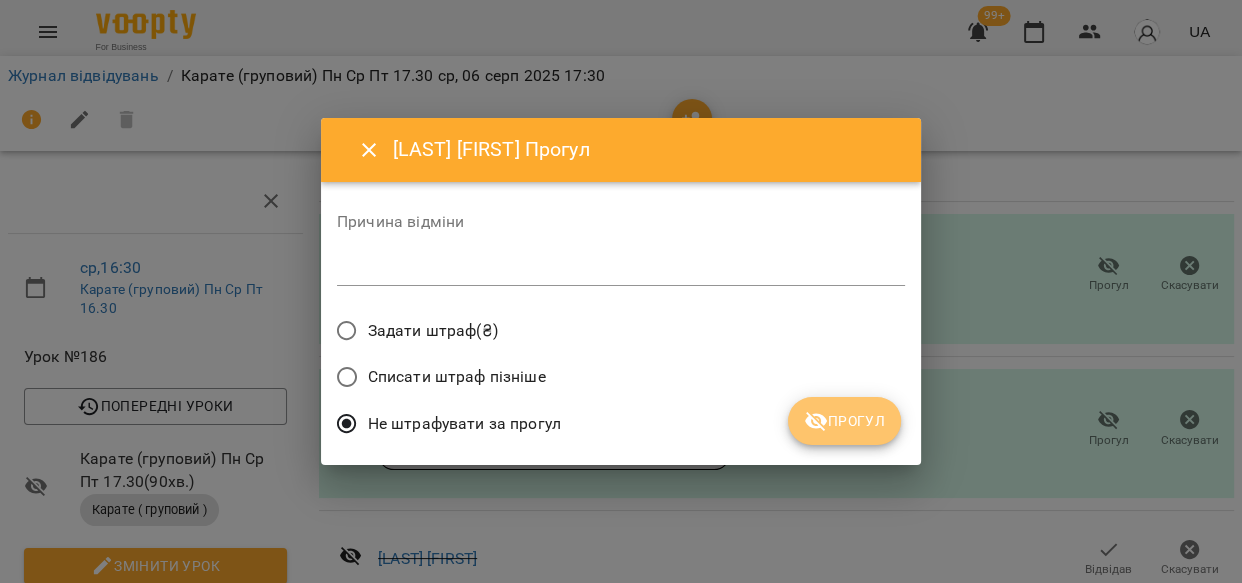 click on "Прогул" at bounding box center (844, 421) 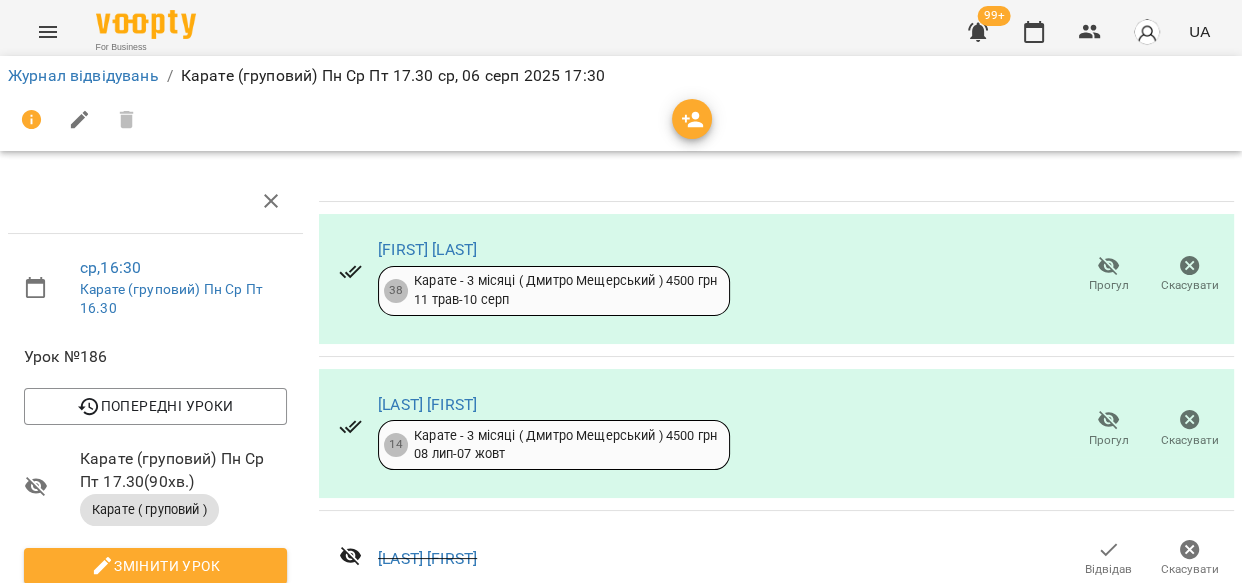 scroll, scrollTop: 1534, scrollLeft: 0, axis: vertical 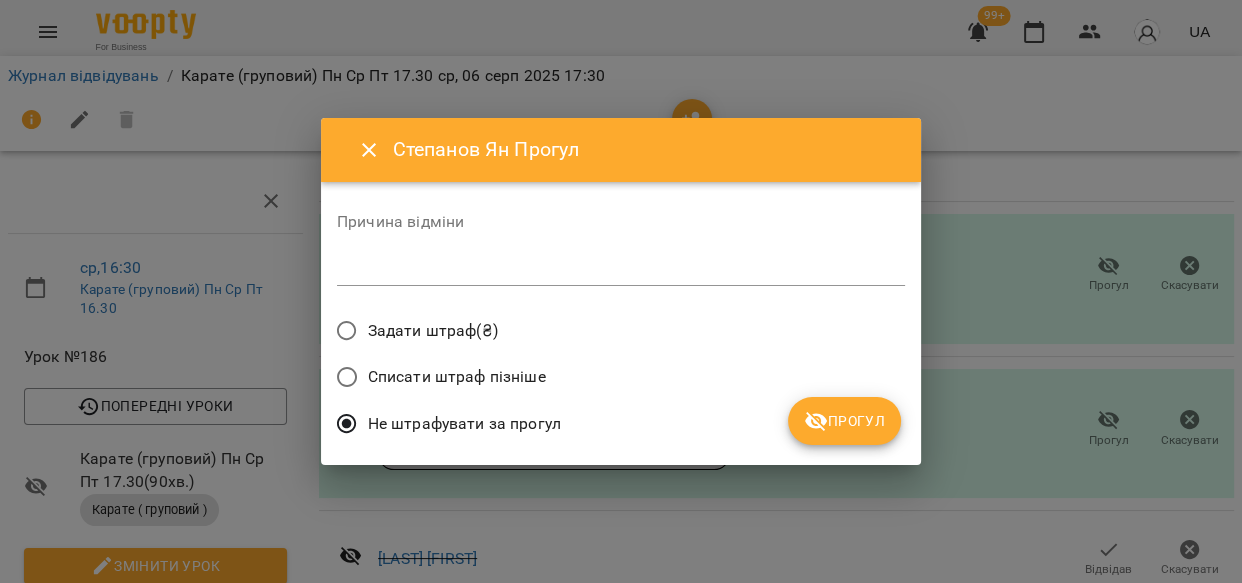 click on "Прогул" at bounding box center (844, 421) 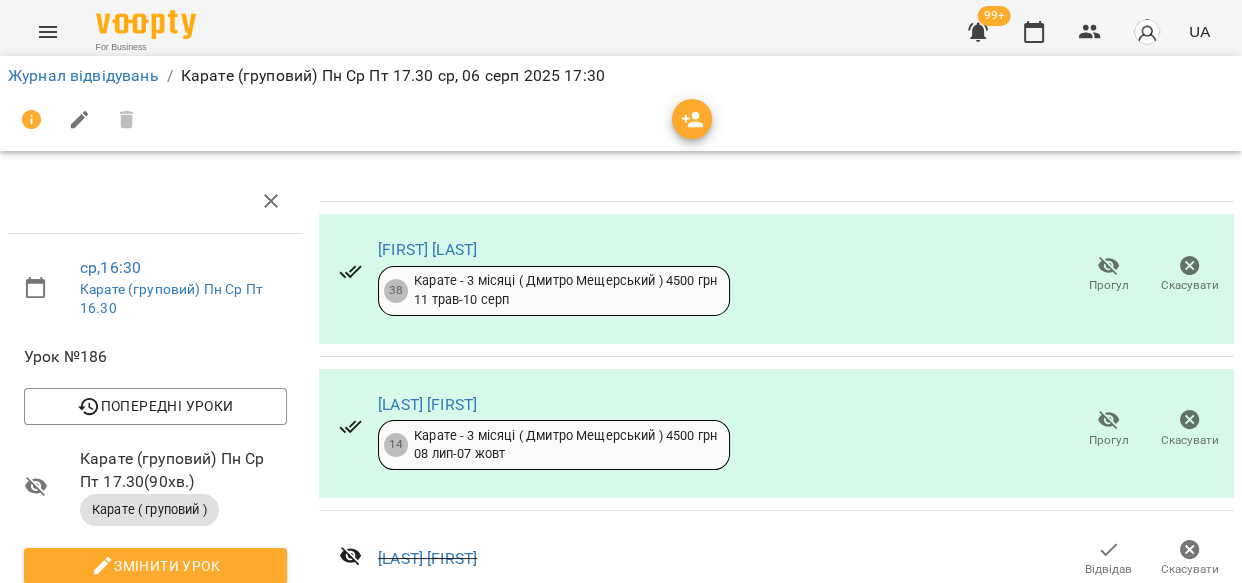 scroll, scrollTop: 1827, scrollLeft: 0, axis: vertical 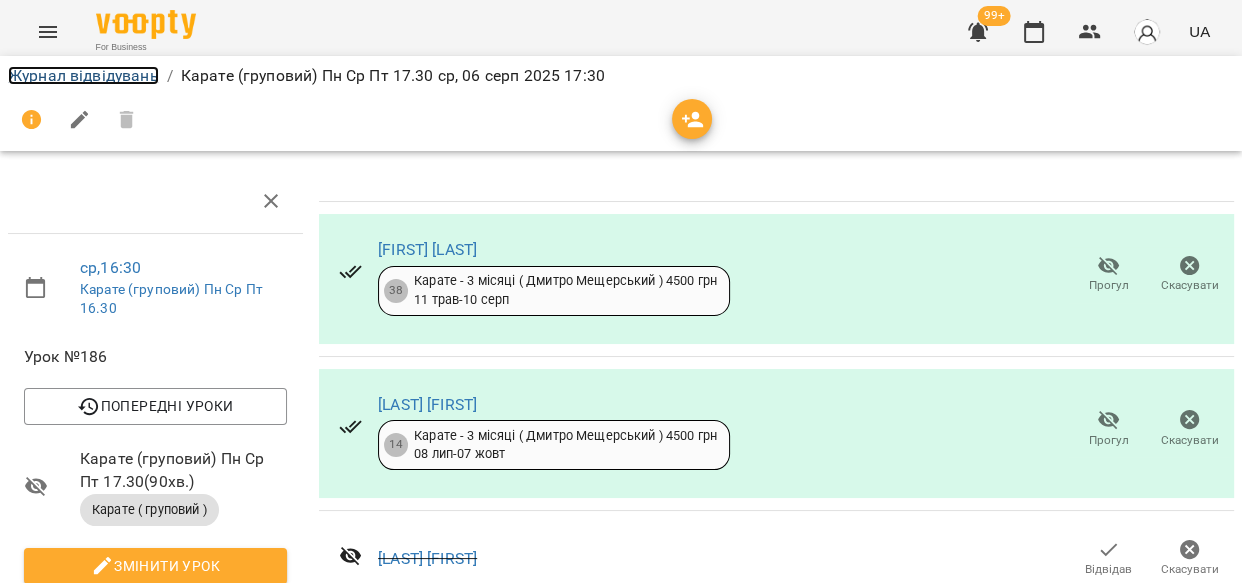 click on "Журнал відвідувань" at bounding box center [83, 75] 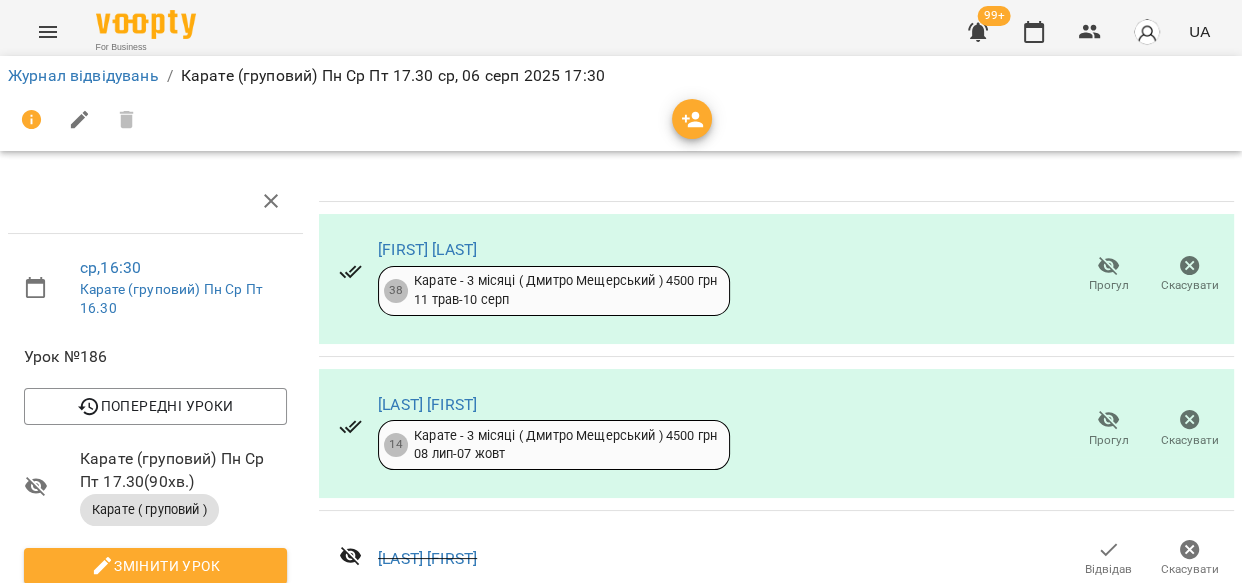 scroll, scrollTop: 0, scrollLeft: 0, axis: both 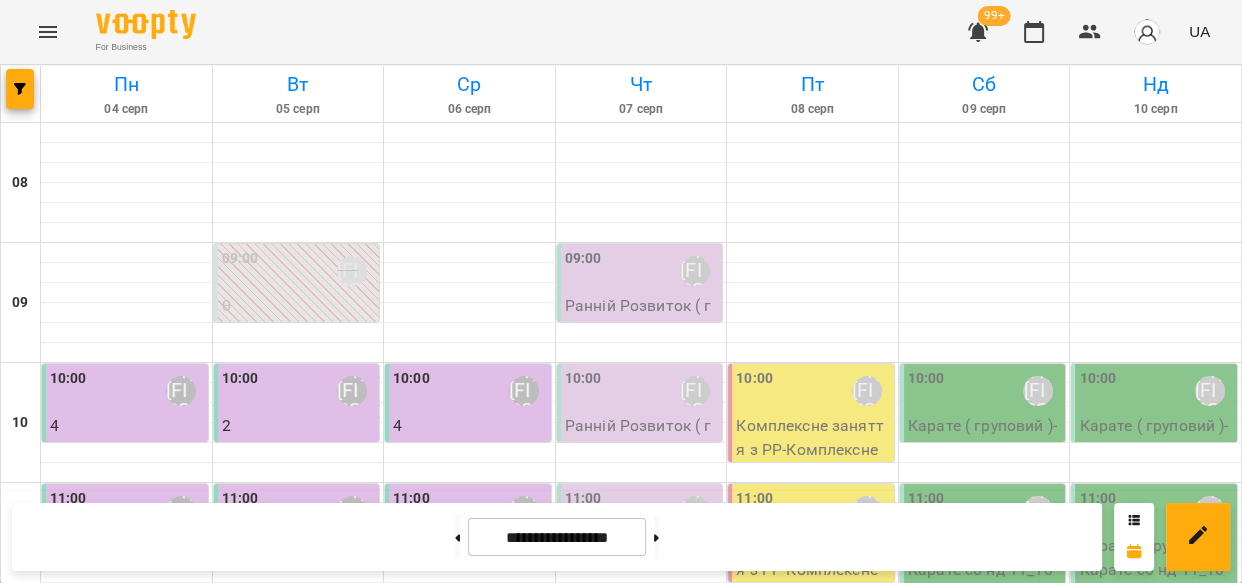 click on "13:30 Киричко Тарас" at bounding box center (470, 811) 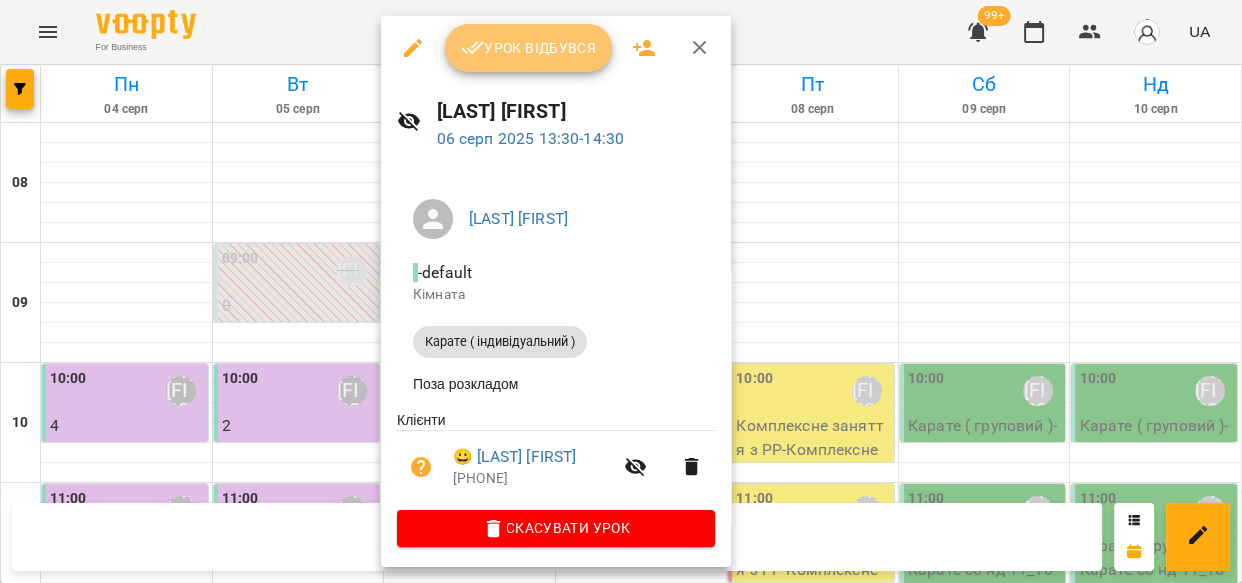 click on "Урок відбувся" at bounding box center [529, 48] 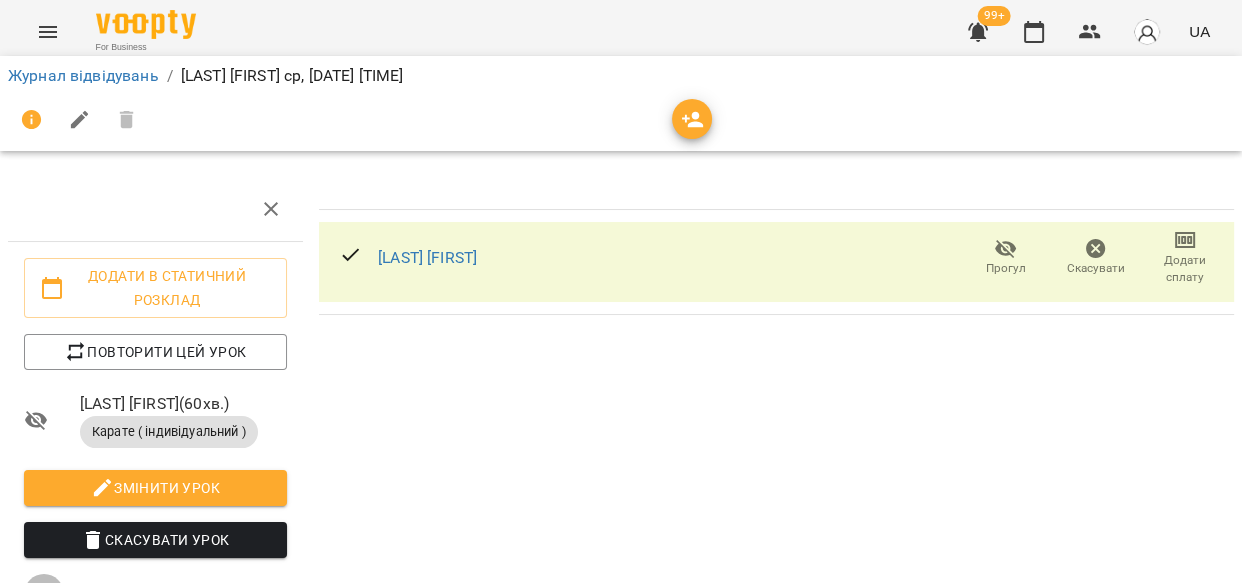 click 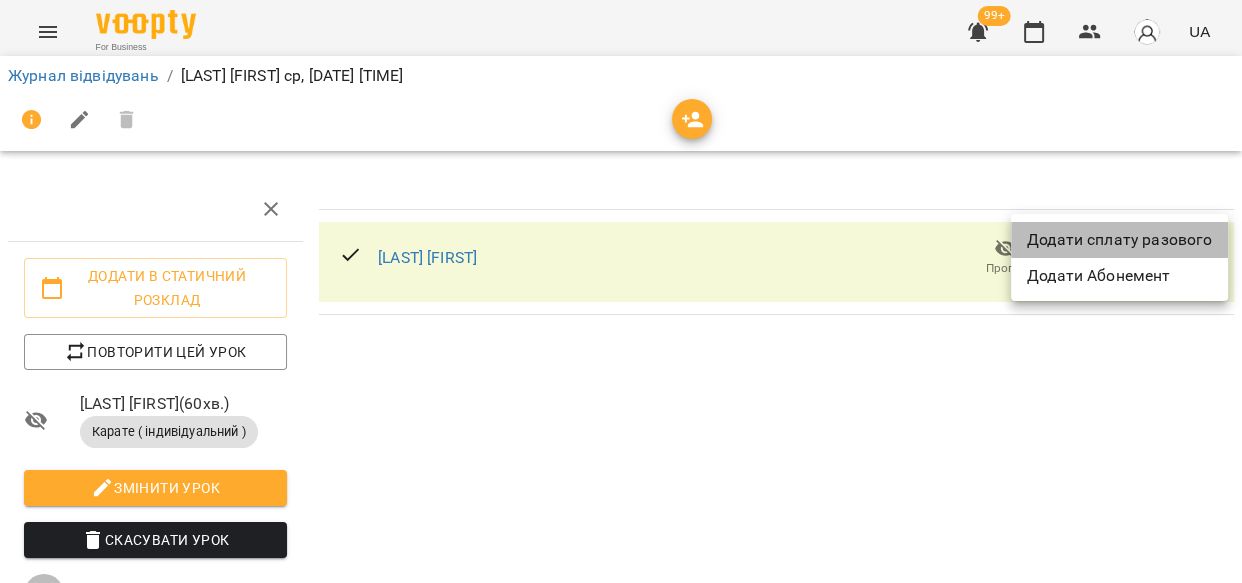 click on "Додати сплату разового" at bounding box center (1119, 240) 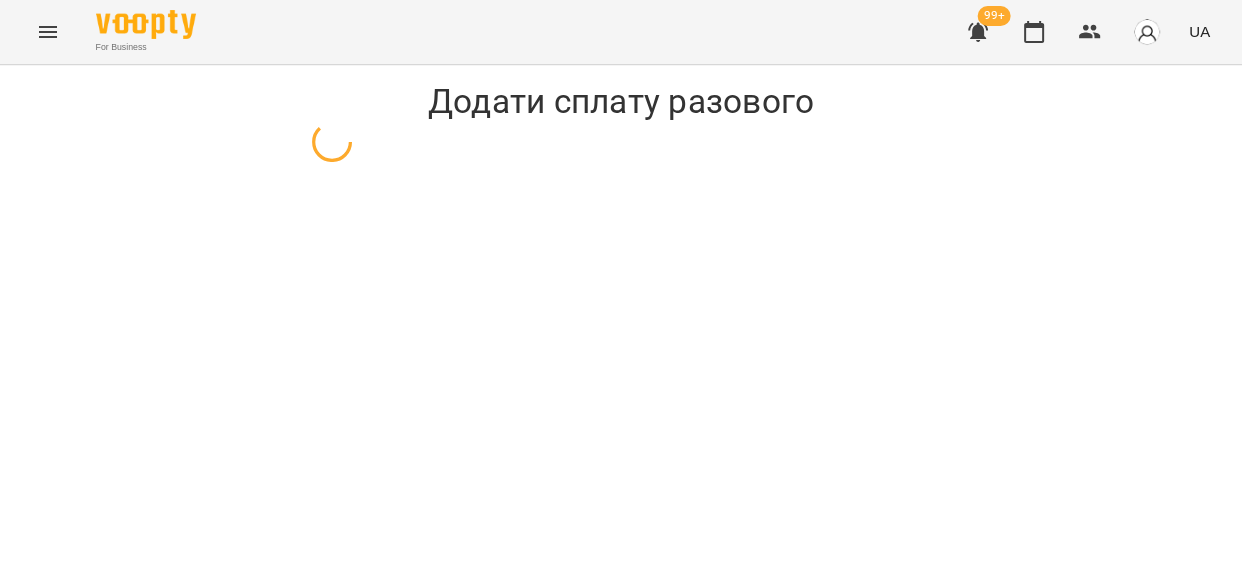 select on "**********" 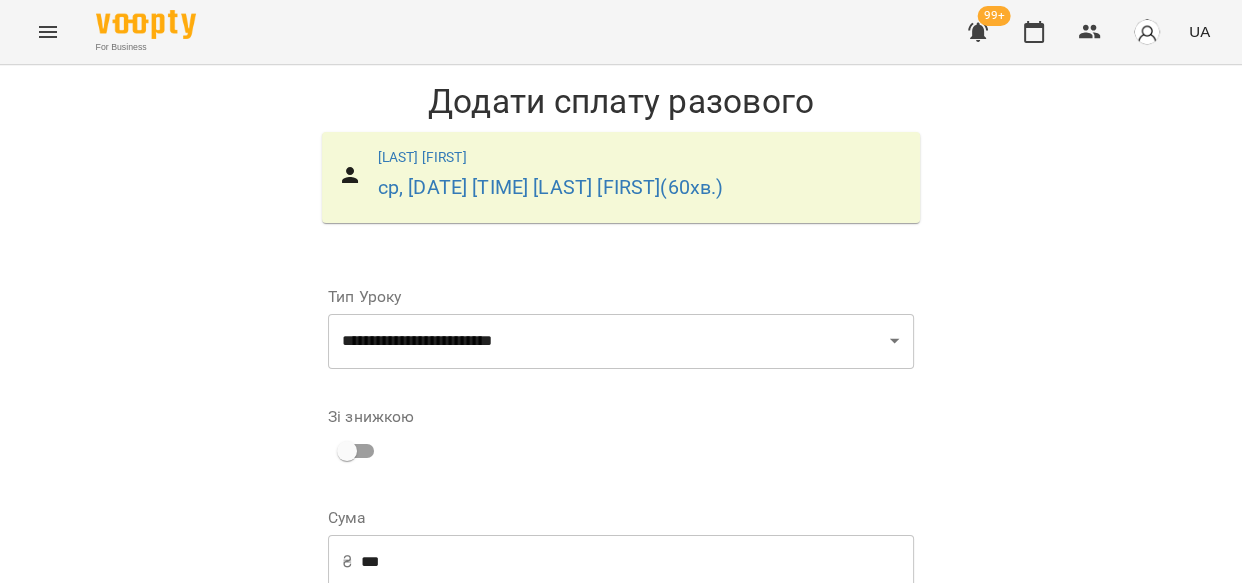 scroll, scrollTop: 153, scrollLeft: 0, axis: vertical 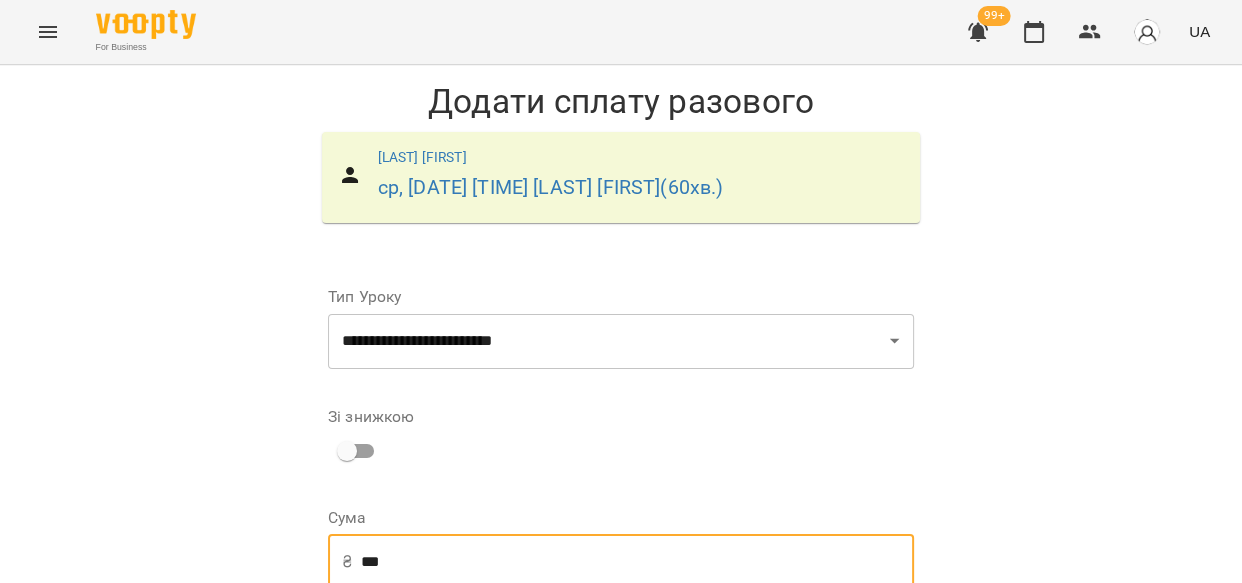 click on "***" at bounding box center (637, 562) 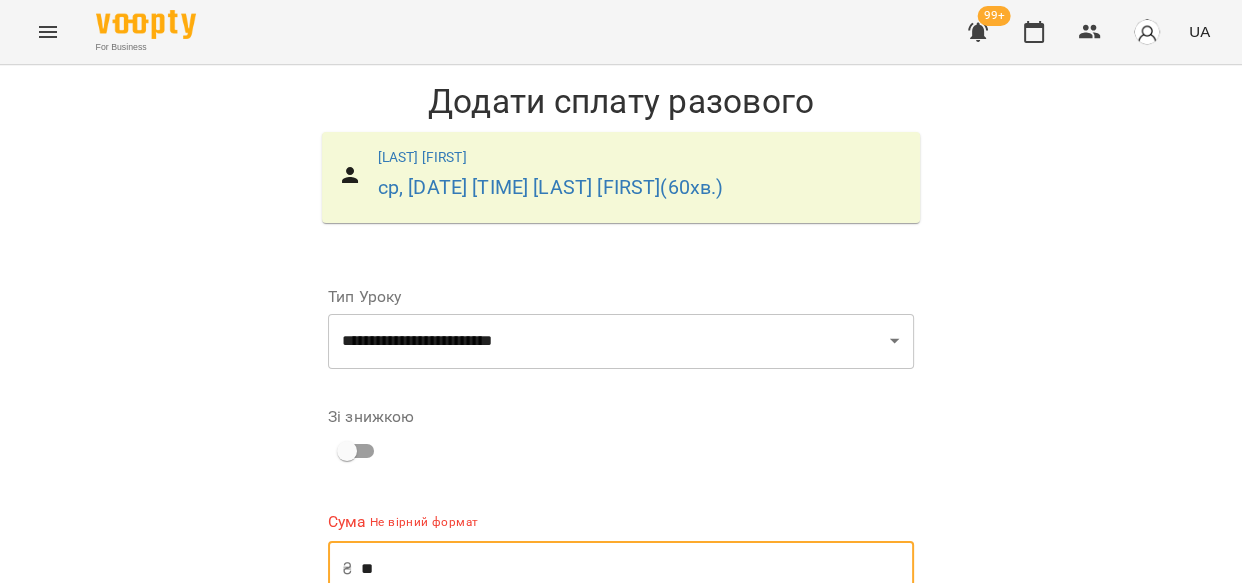 type on "*" 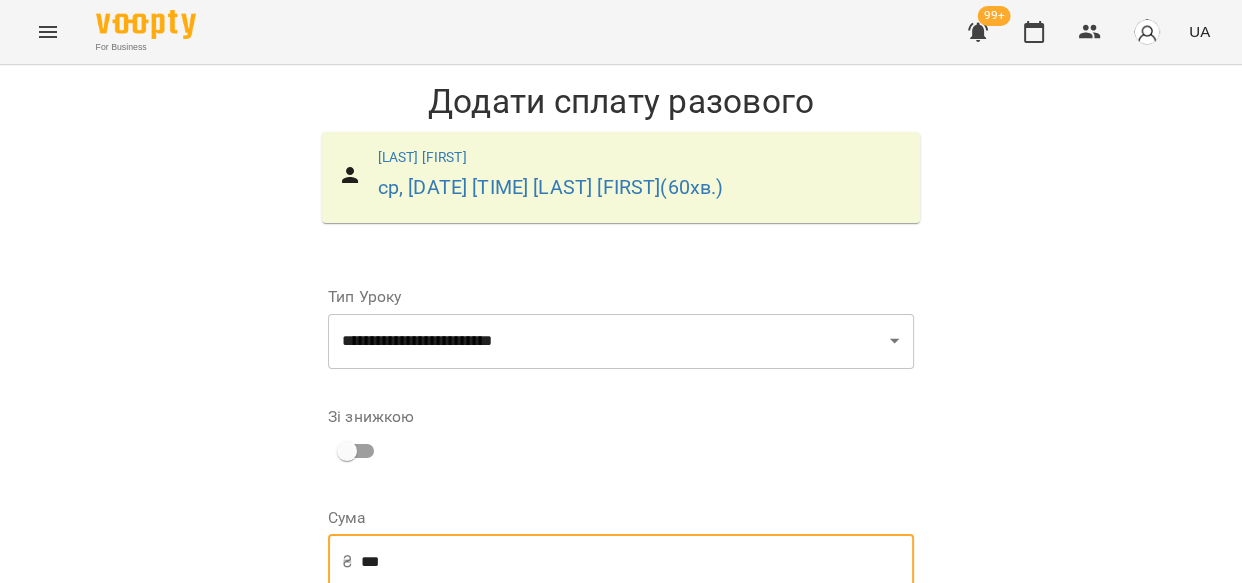 type on "***" 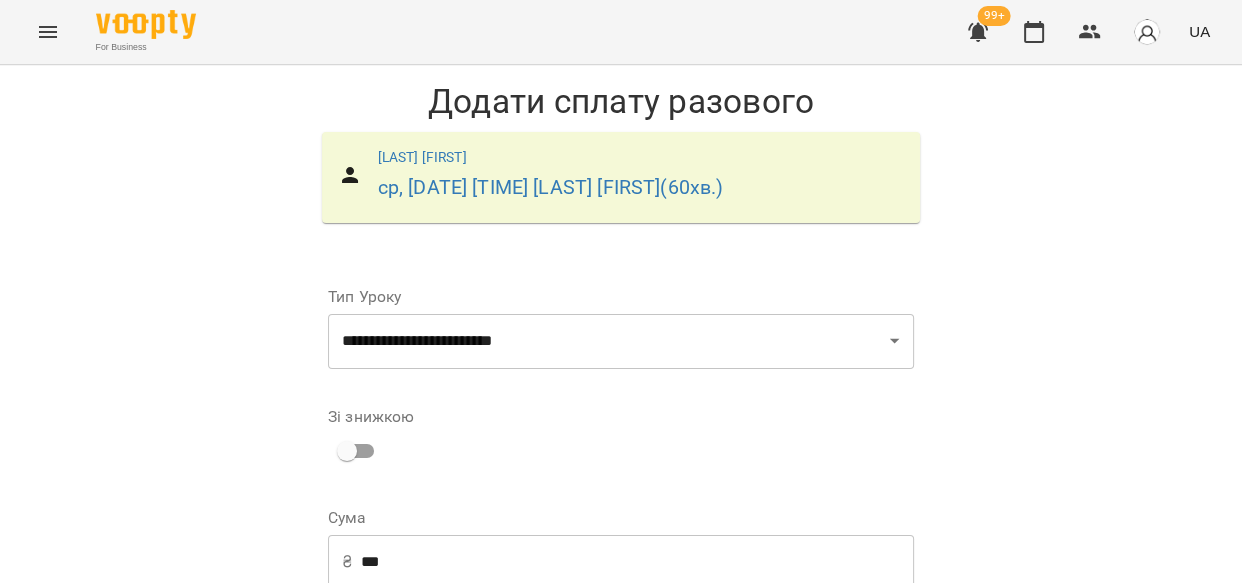 select on "****" 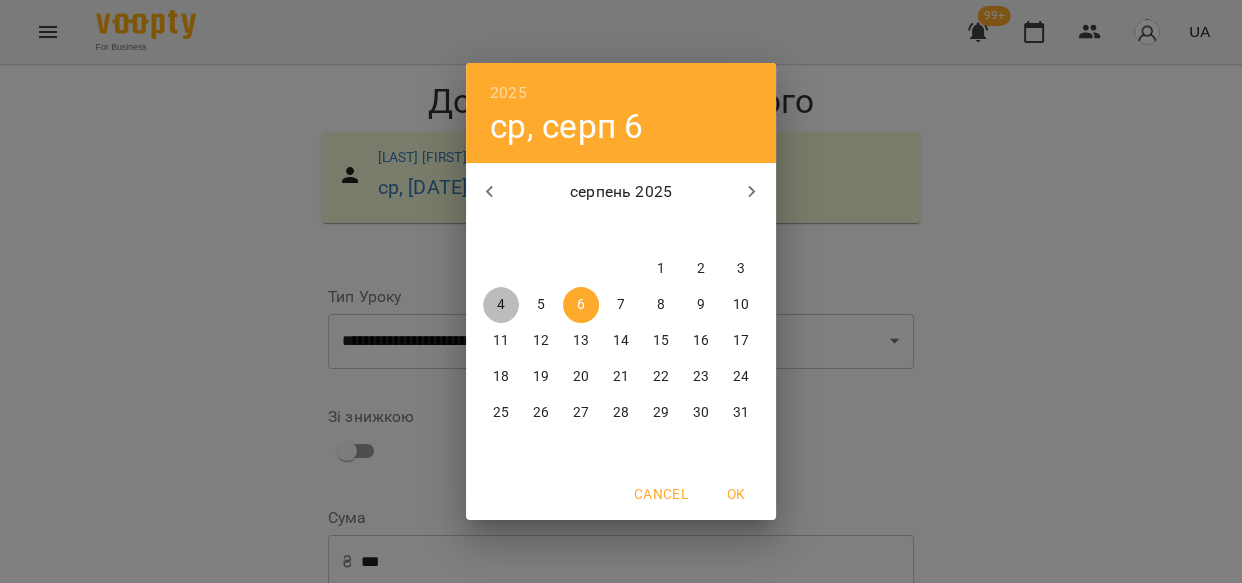 click on "4" at bounding box center [501, 305] 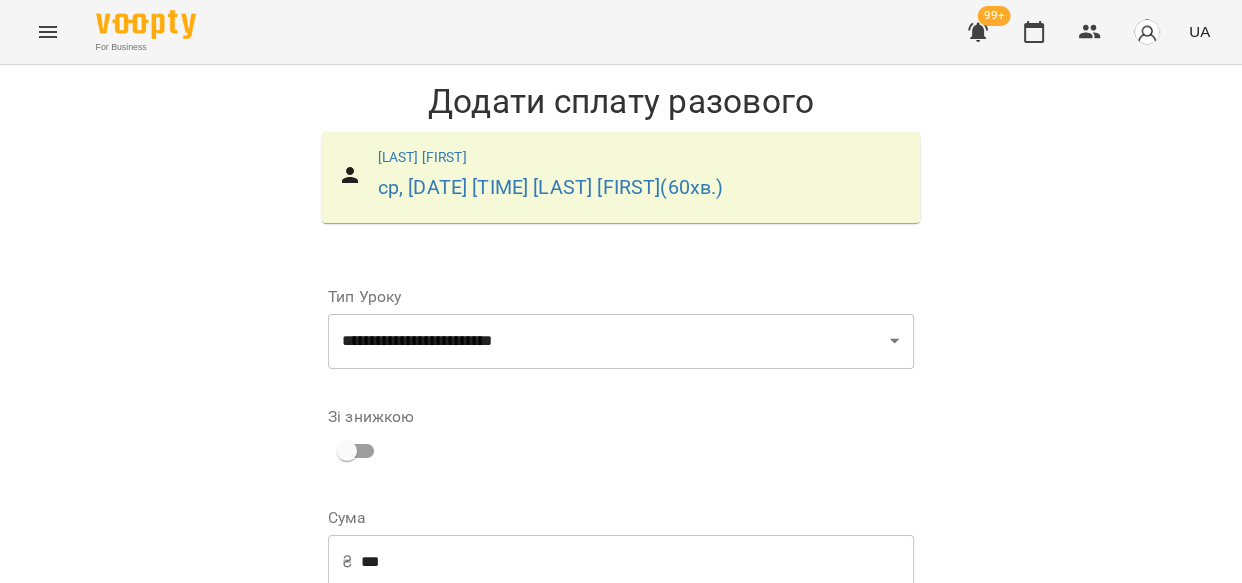 click on "Додати сплату разового" at bounding box center [787, 906] 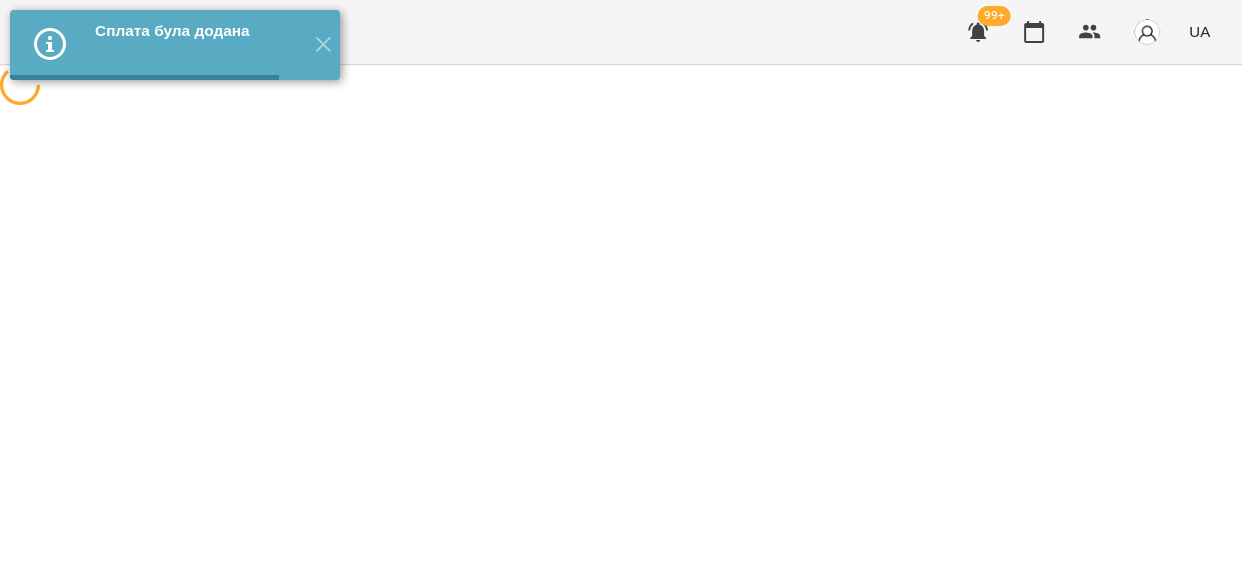 scroll, scrollTop: 0, scrollLeft: 0, axis: both 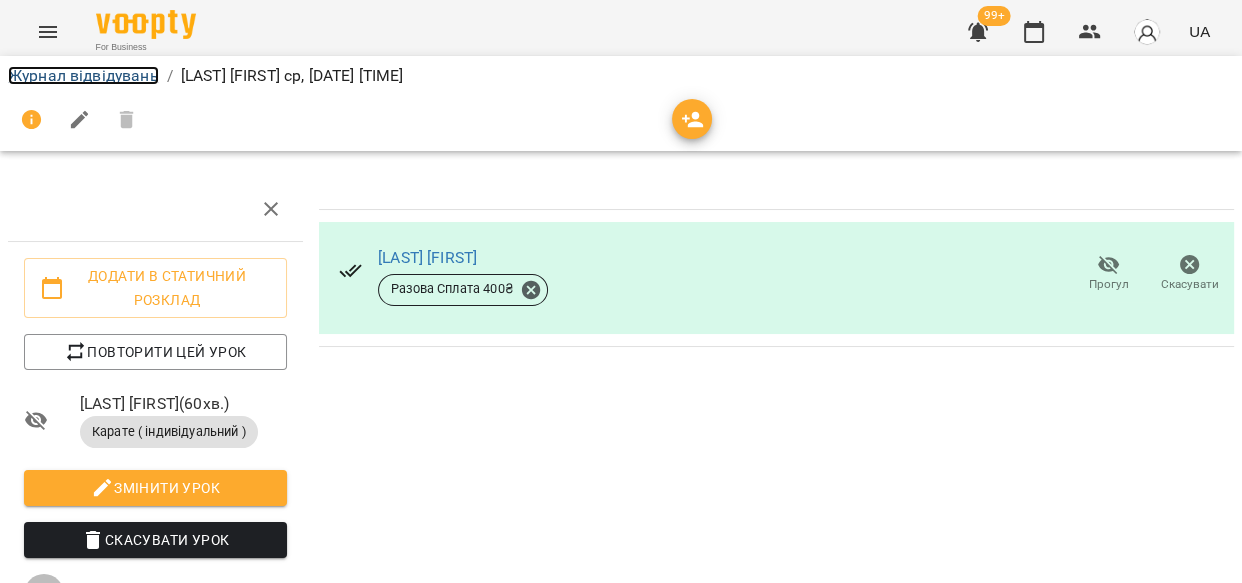 drag, startPoint x: 55, startPoint y: 75, endPoint x: 72, endPoint y: 85, distance: 19.723083 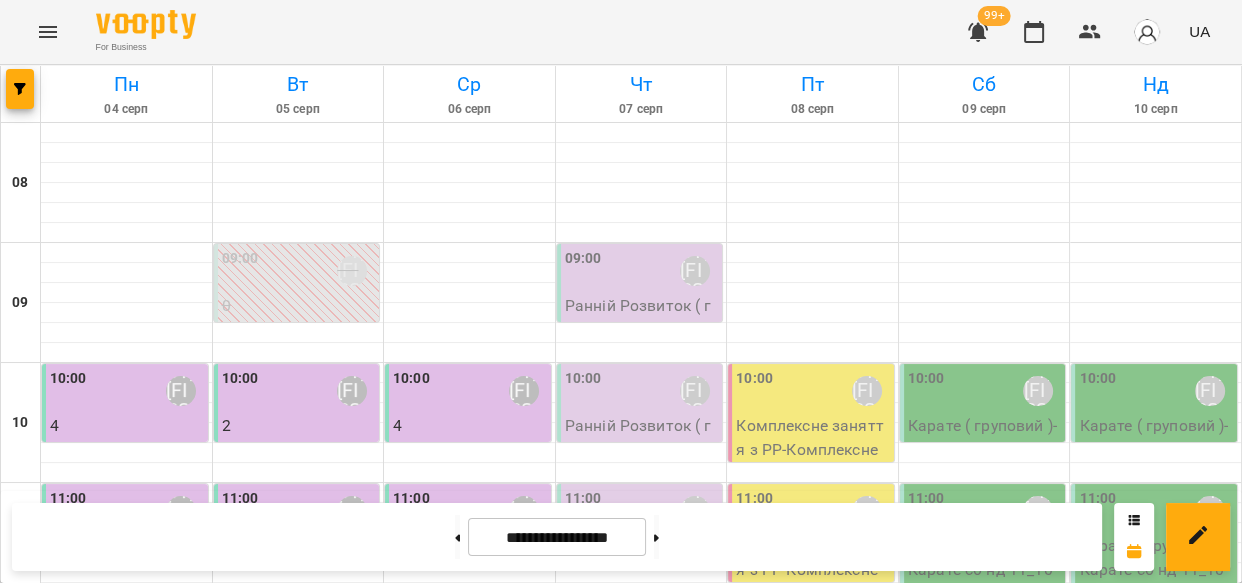 scroll, scrollTop: 1030, scrollLeft: 0, axis: vertical 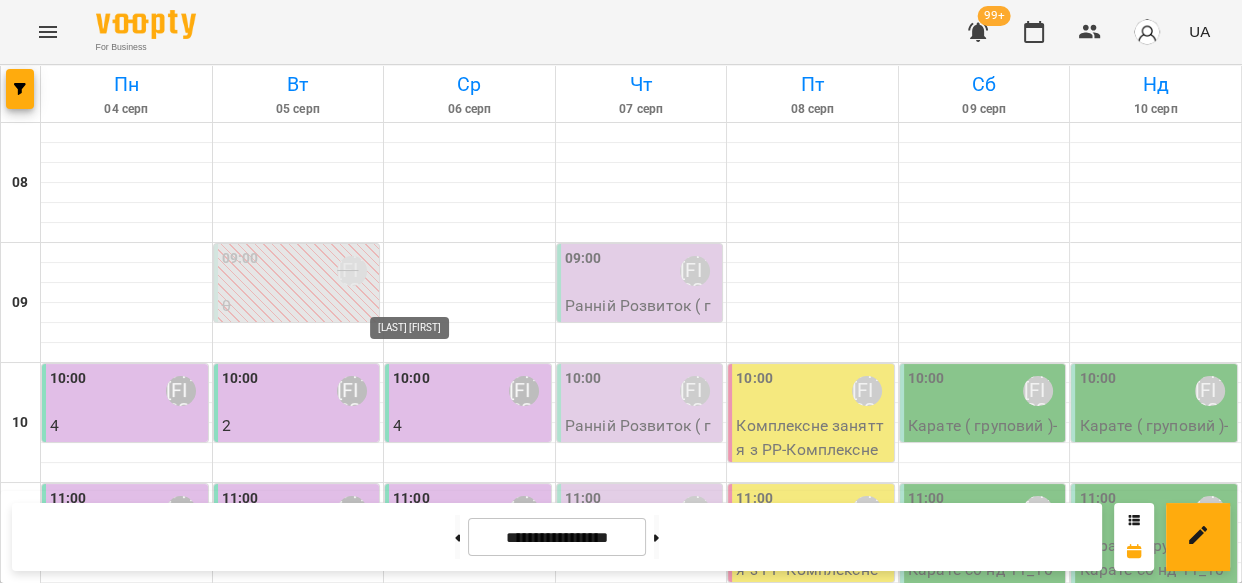 click on "[LAST] [FIRST]" at bounding box center [416, 1318] 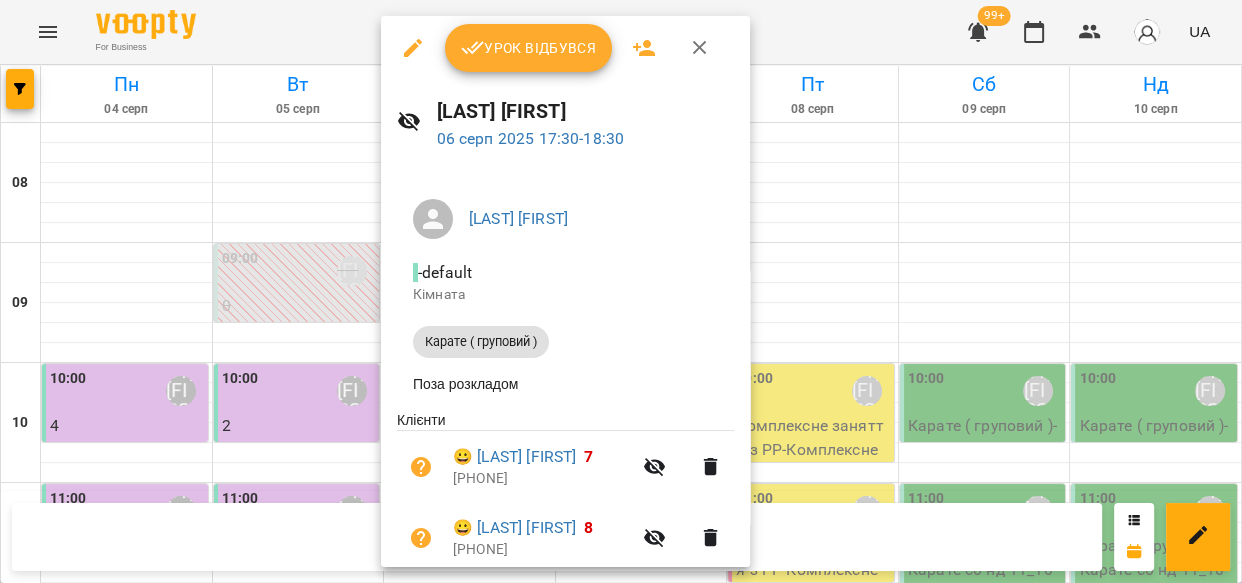 click on "Урок відбувся" at bounding box center (529, 48) 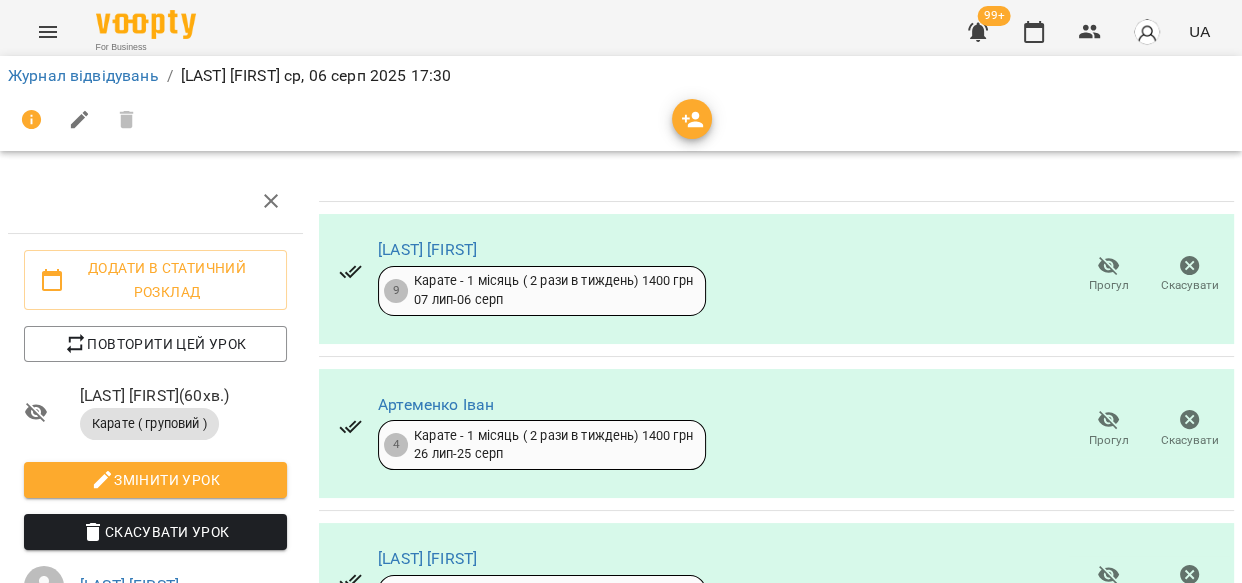 scroll, scrollTop: 400, scrollLeft: 0, axis: vertical 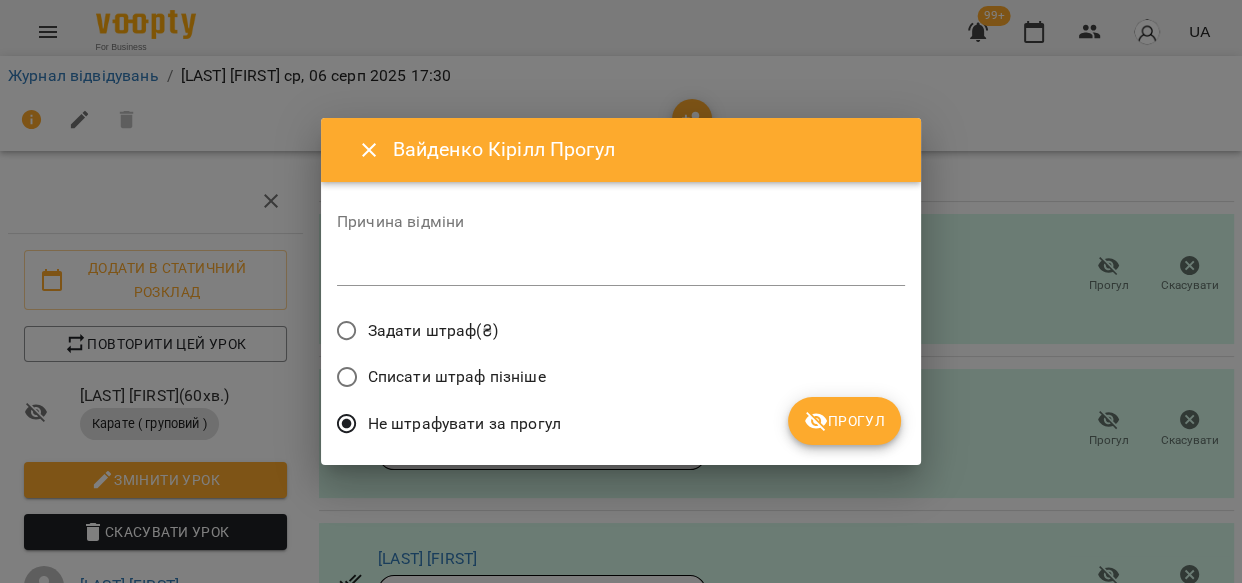 click on "Прогул" at bounding box center [844, 421] 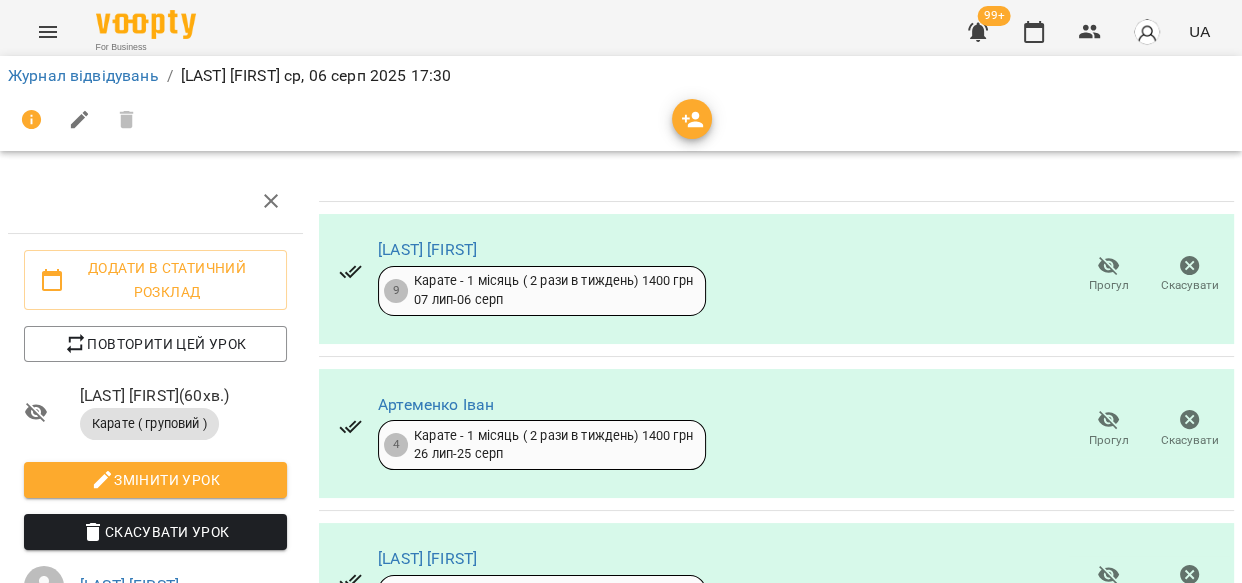 scroll, scrollTop: 673, scrollLeft: 0, axis: vertical 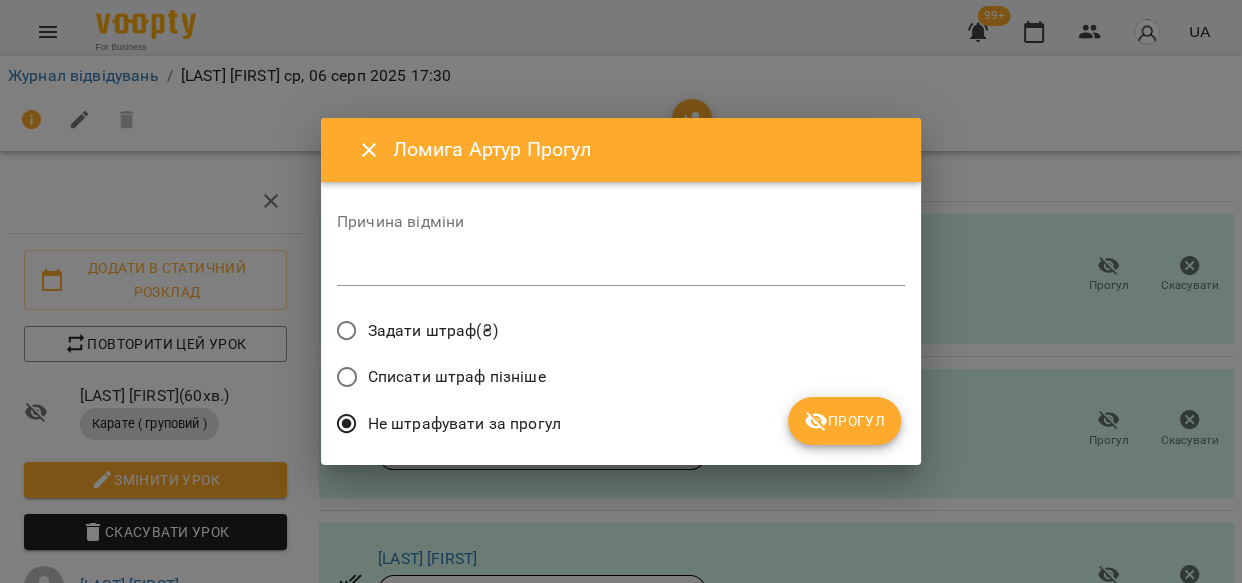 drag, startPoint x: 853, startPoint y: 405, endPoint x: 949, endPoint y: 405, distance: 96 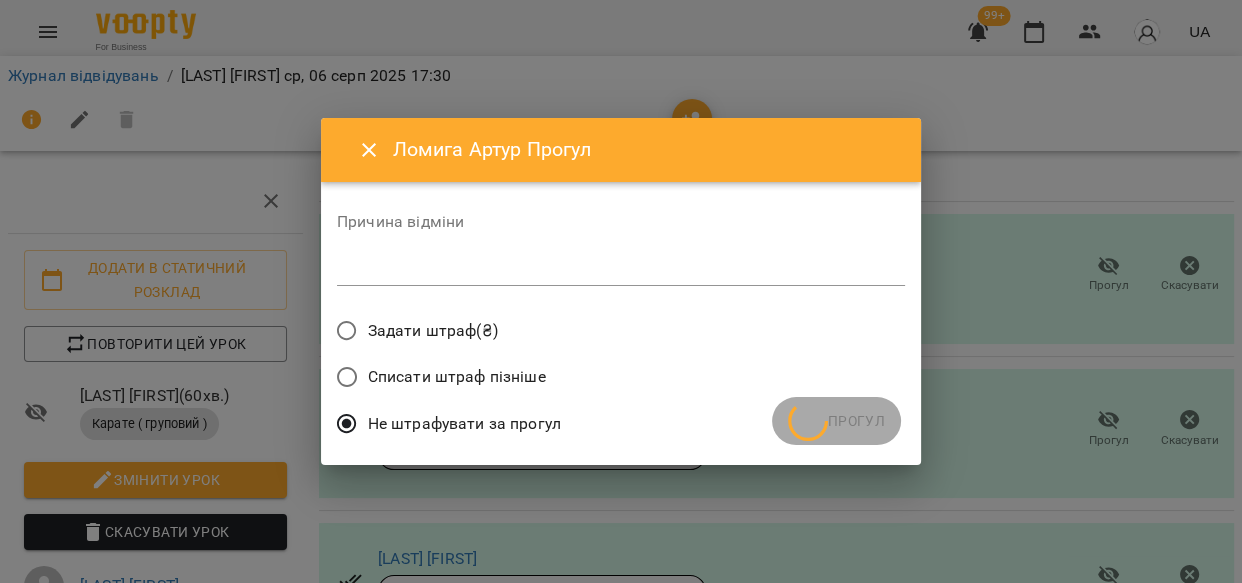 scroll, scrollTop: 673, scrollLeft: 0, axis: vertical 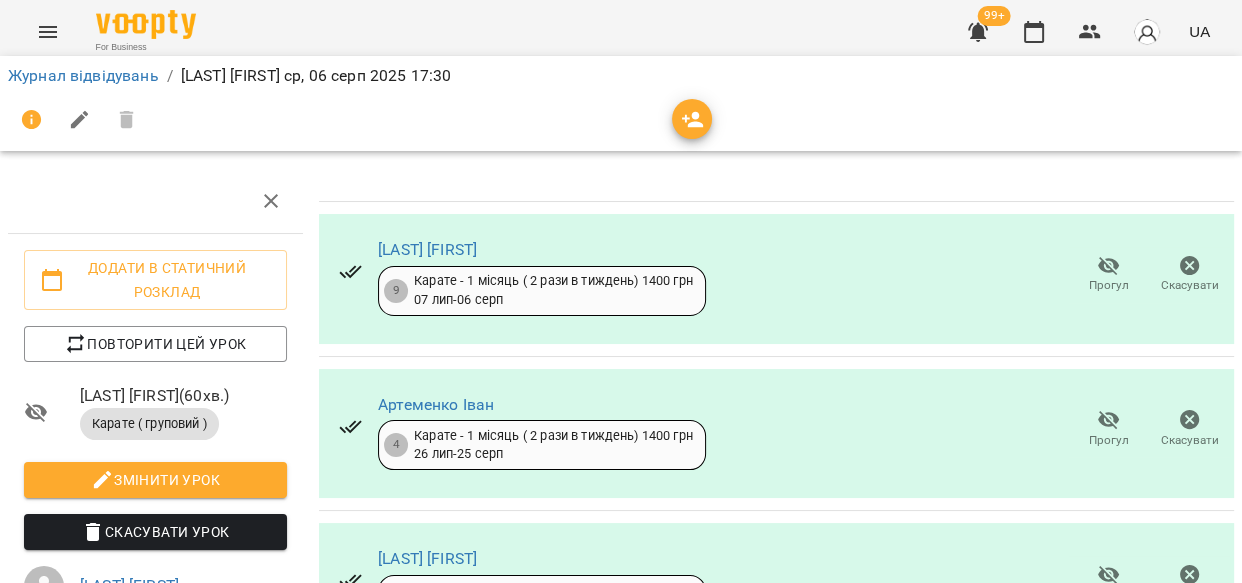 click on "Прогул" at bounding box center (1109, 1113) 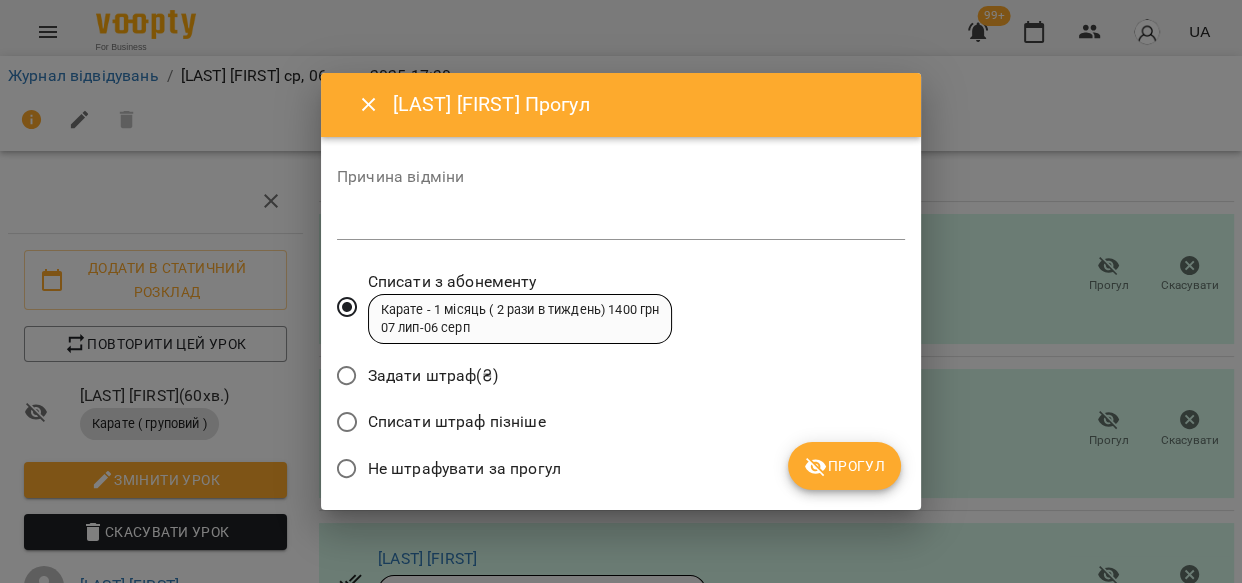 click on "Прогул" at bounding box center [844, 466] 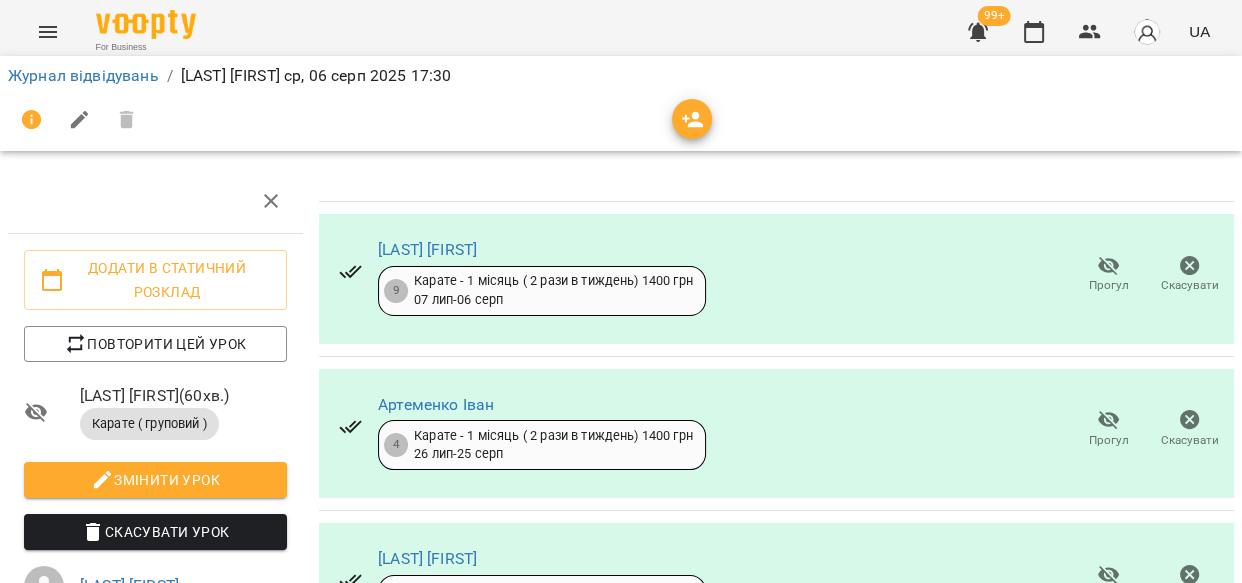 scroll, scrollTop: 959, scrollLeft: 0, axis: vertical 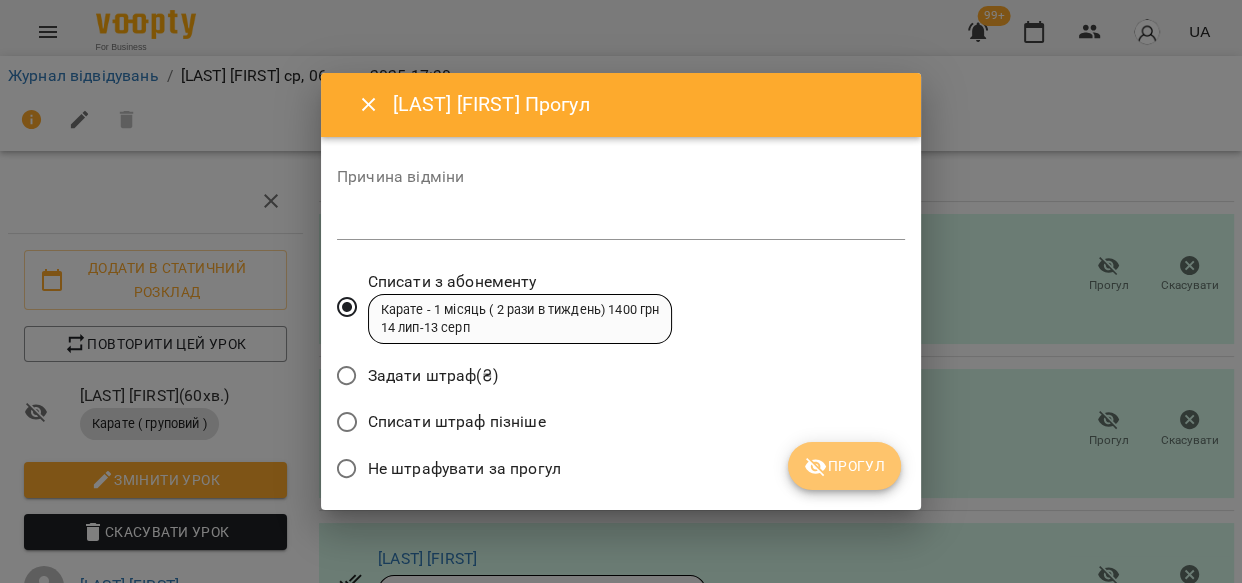 click on "Прогул" at bounding box center (844, 466) 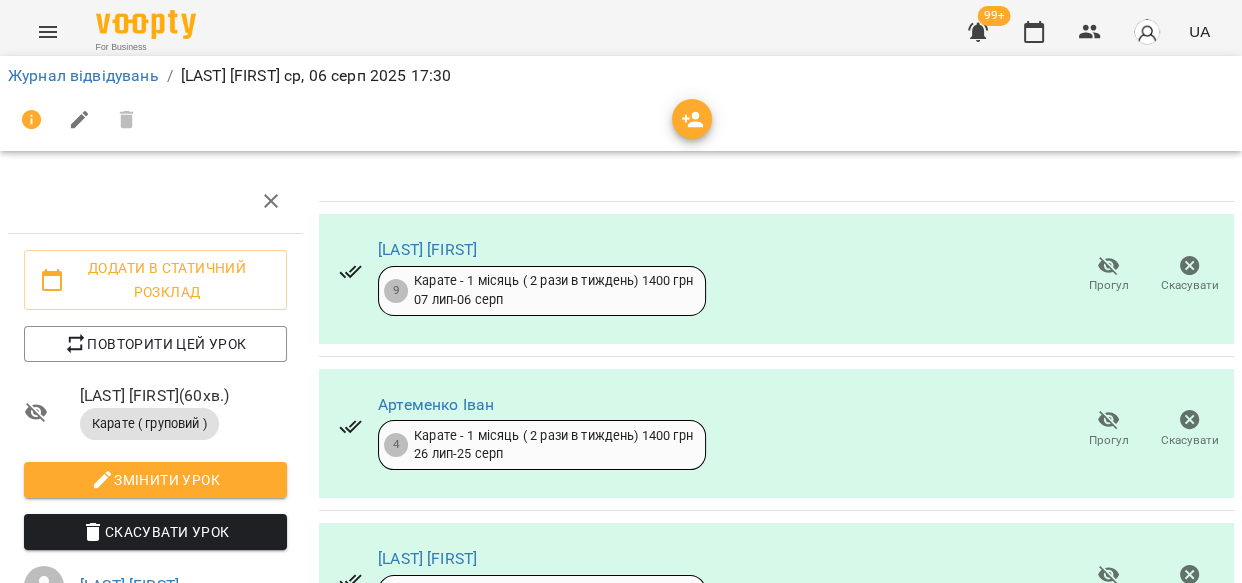 scroll, scrollTop: 1277, scrollLeft: 0, axis: vertical 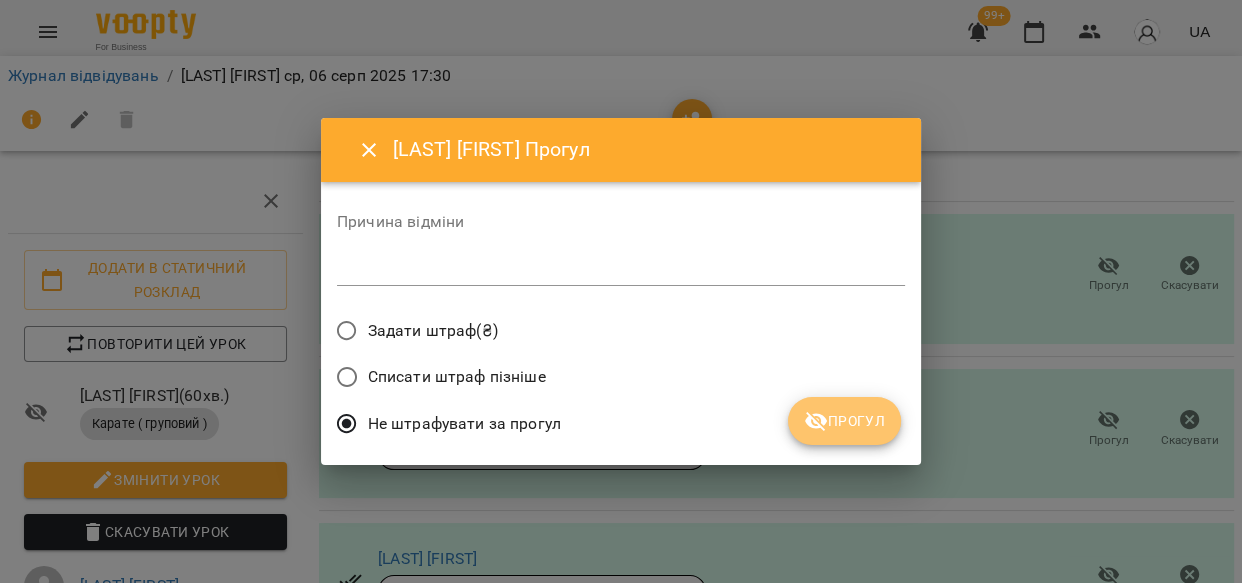drag, startPoint x: 851, startPoint y: 410, endPoint x: 882, endPoint y: 397, distance: 33.61547 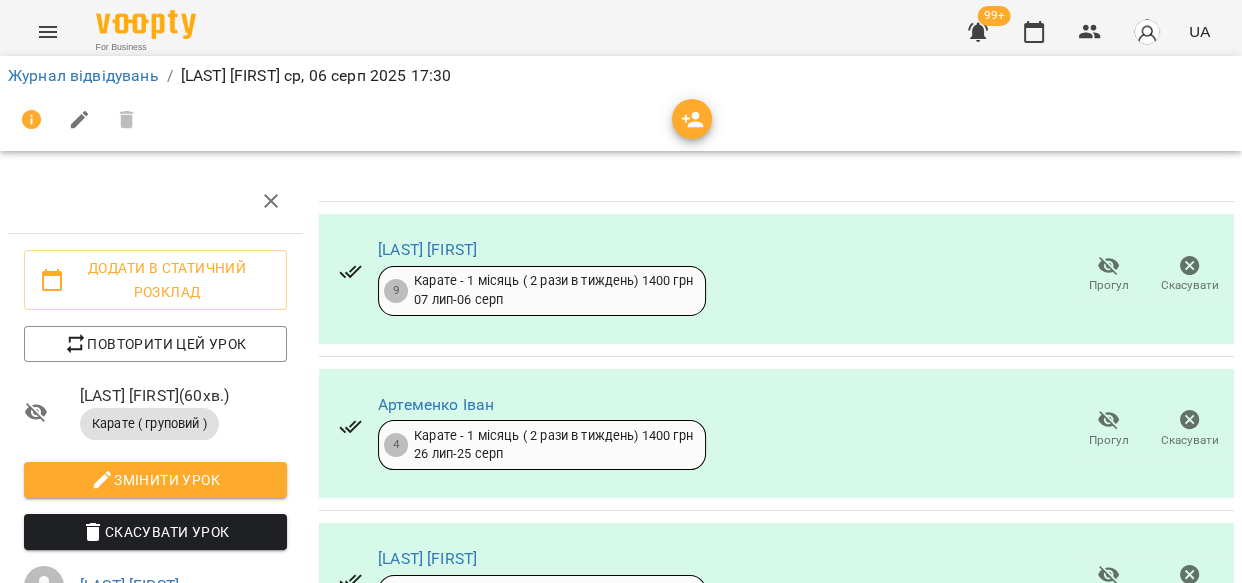 scroll, scrollTop: 1277, scrollLeft: 0, axis: vertical 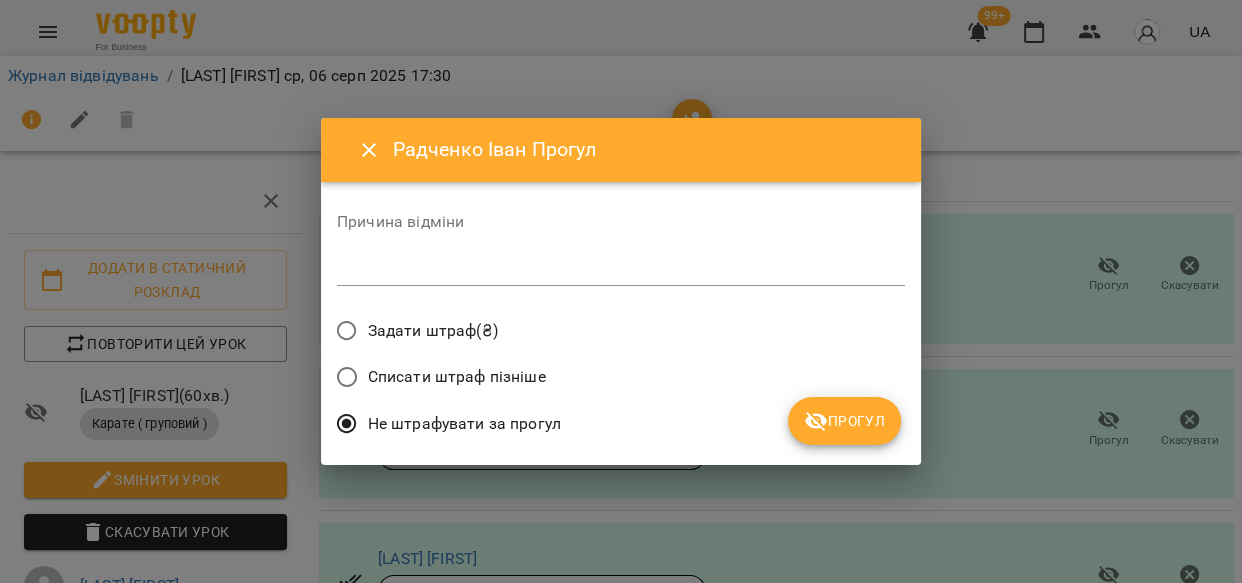 click on "Прогул" at bounding box center [844, 421] 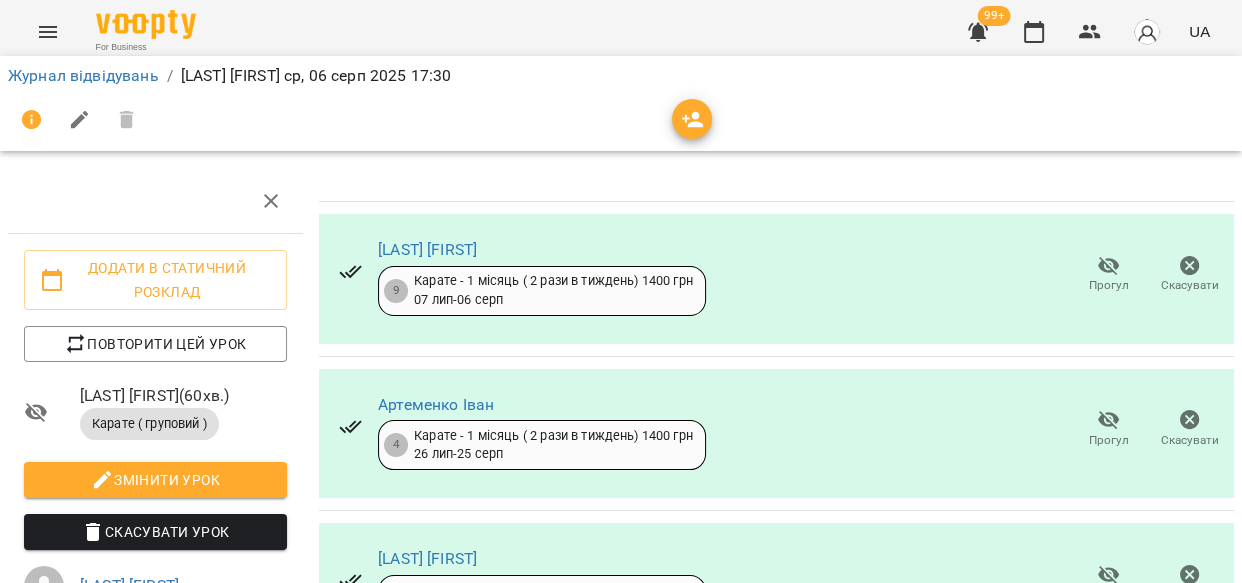 scroll, scrollTop: 1413, scrollLeft: 0, axis: vertical 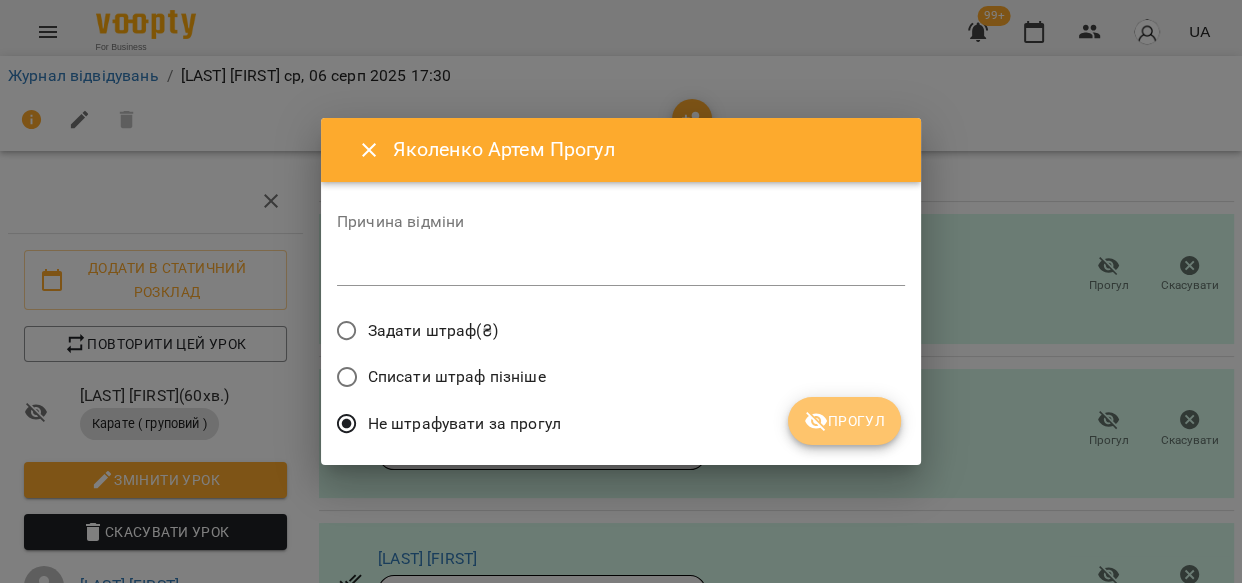 click on "Прогул" at bounding box center (844, 421) 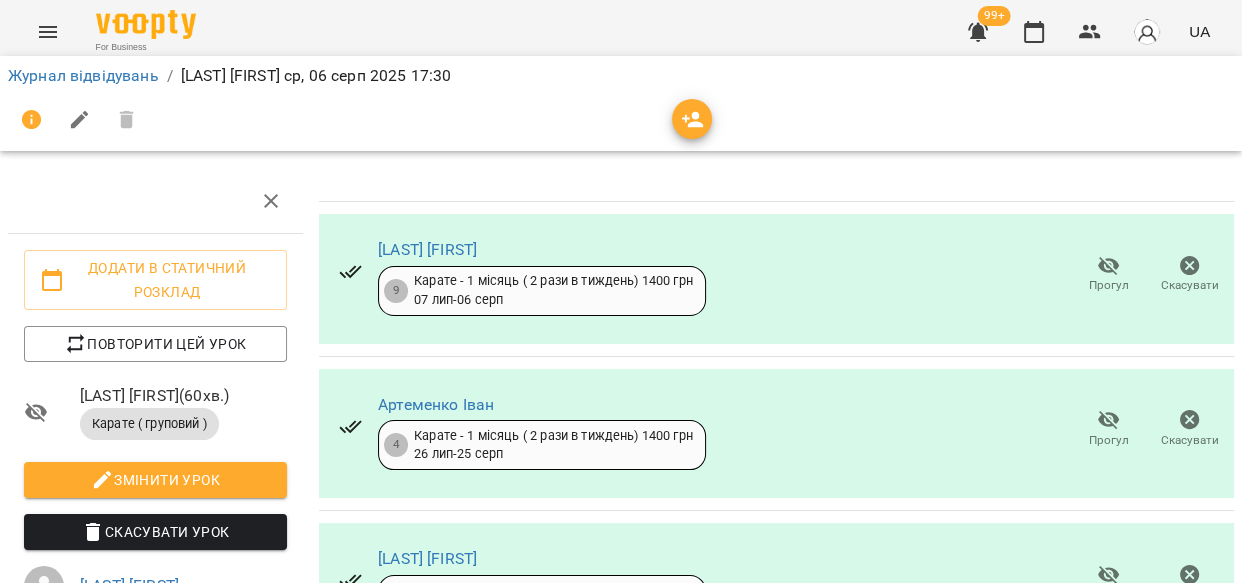 scroll, scrollTop: 0, scrollLeft: 0, axis: both 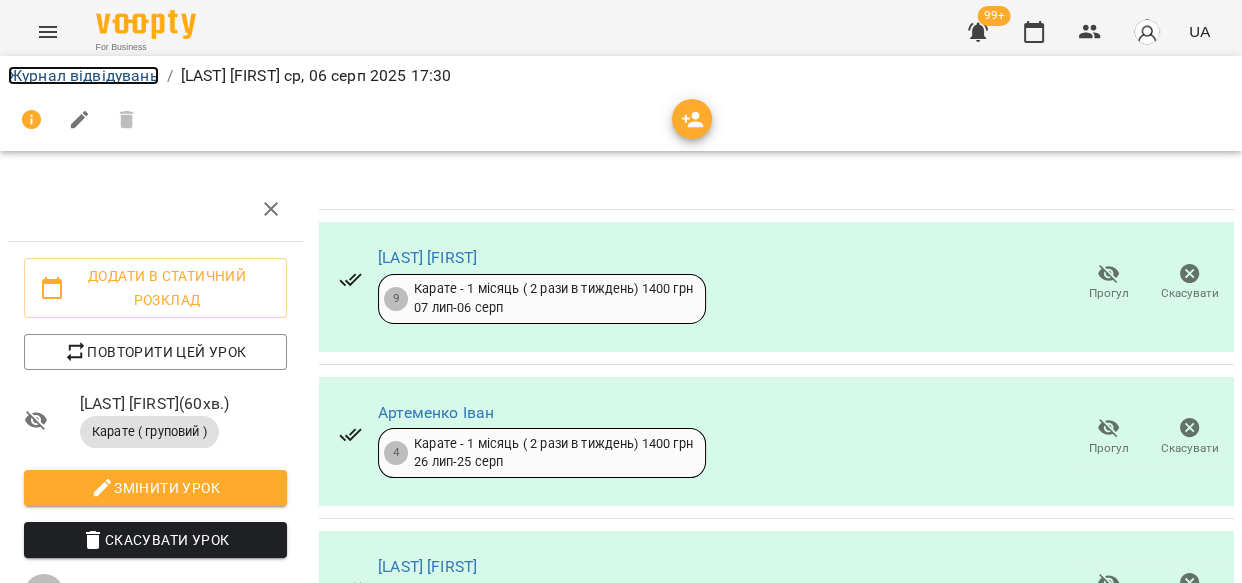click on "Журнал відвідувань" at bounding box center [83, 75] 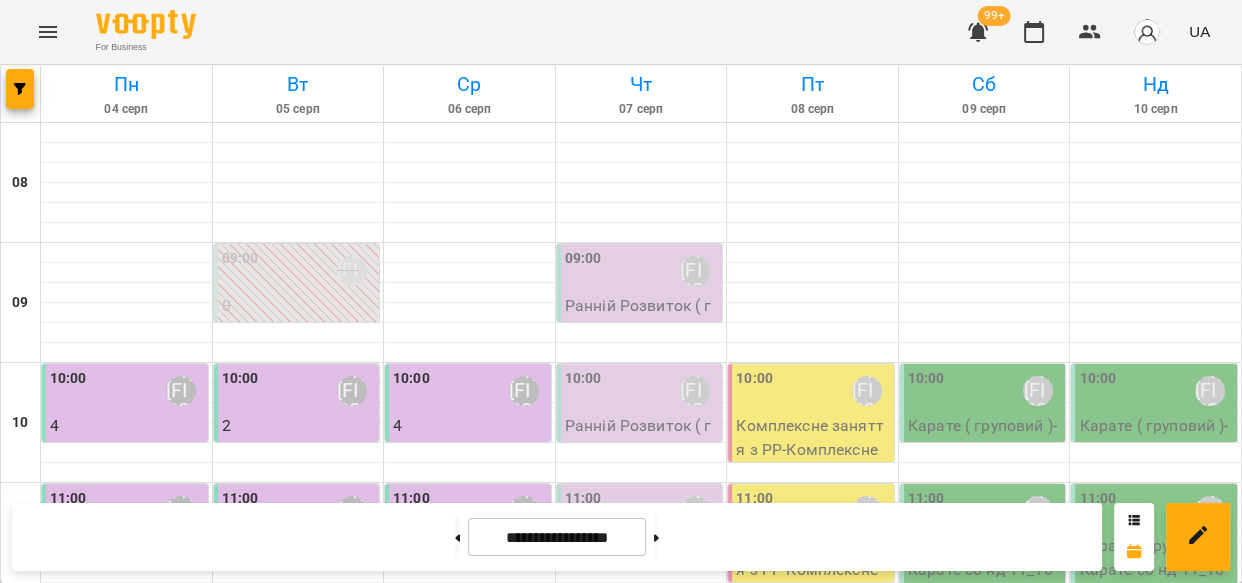 scroll, scrollTop: 981, scrollLeft: 0, axis: vertical 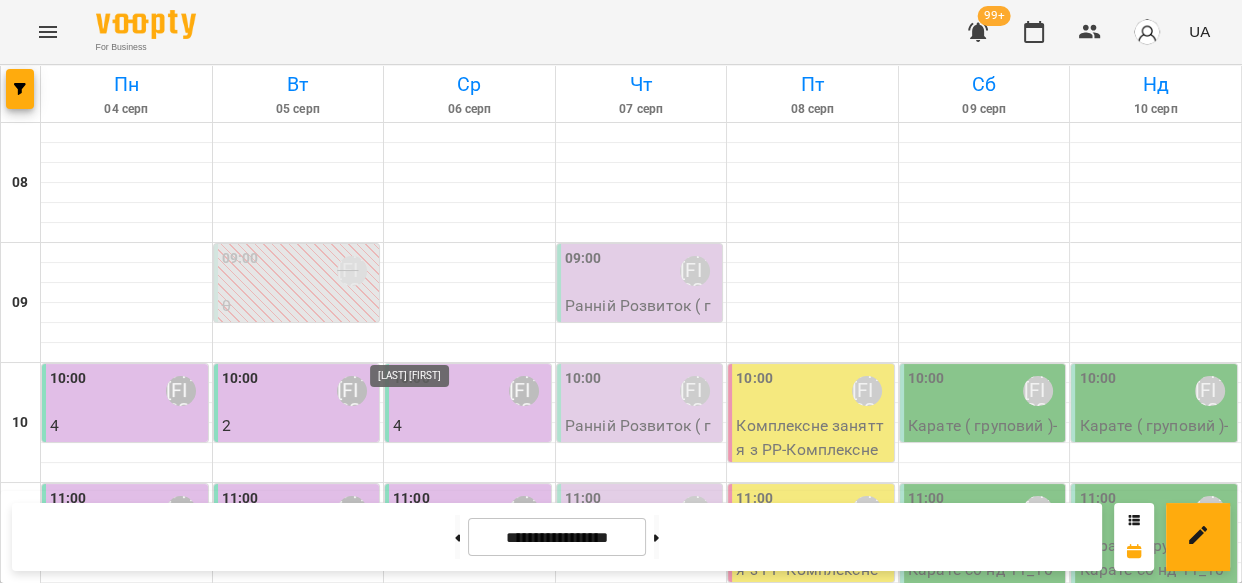click on "[LAST] [FIRST]" at bounding box center [416, 1318] 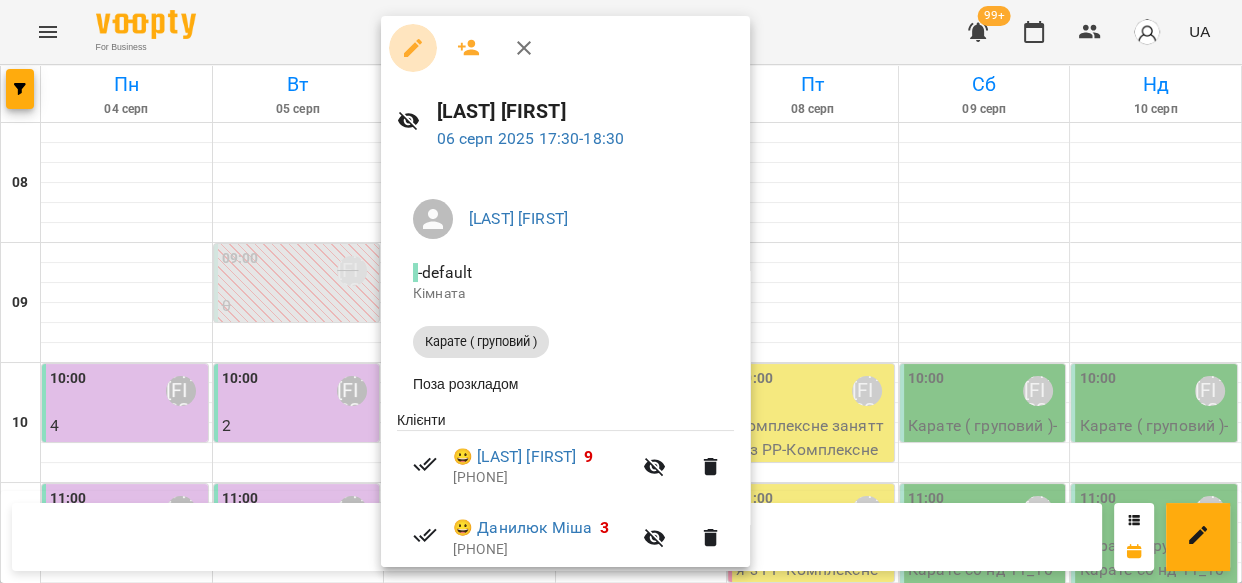 click 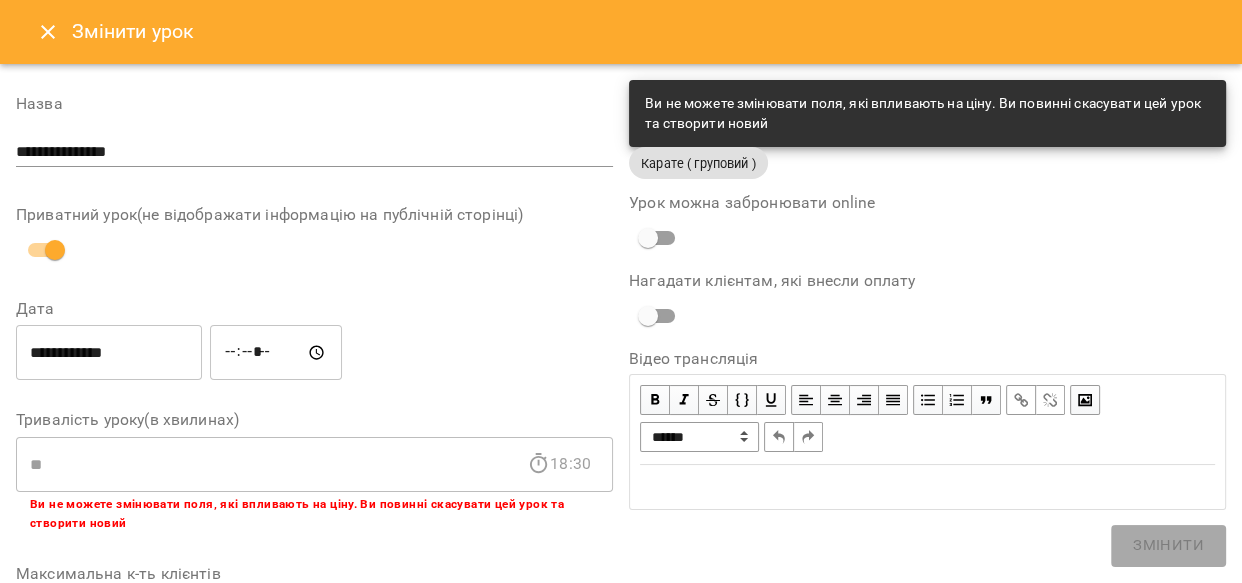 click on "**********" at bounding box center [314, 152] 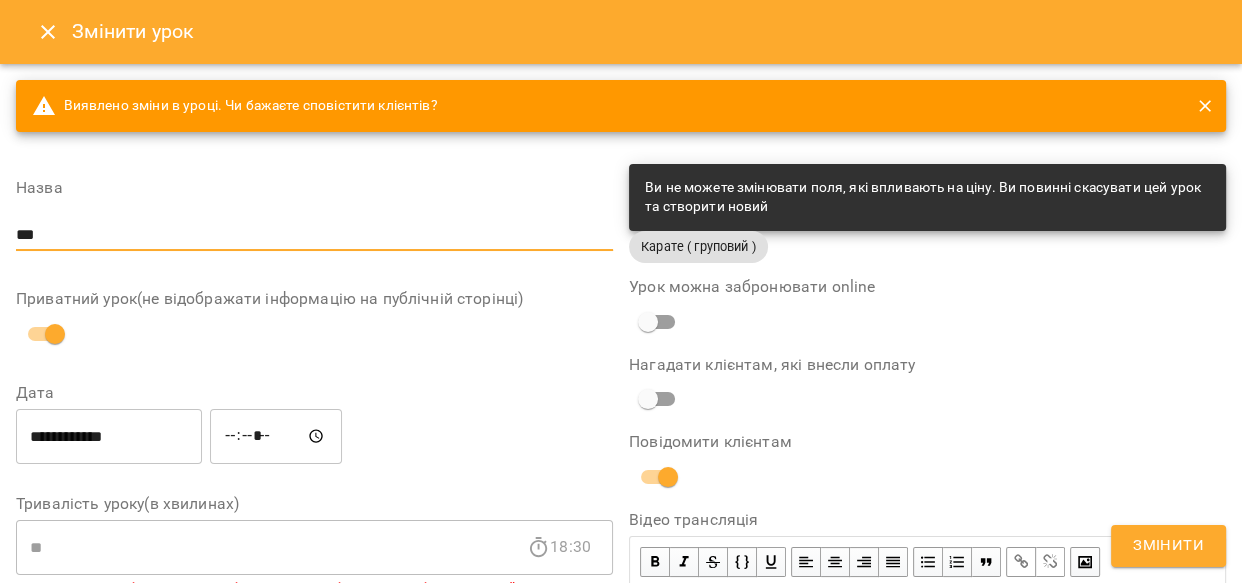 type on "*" 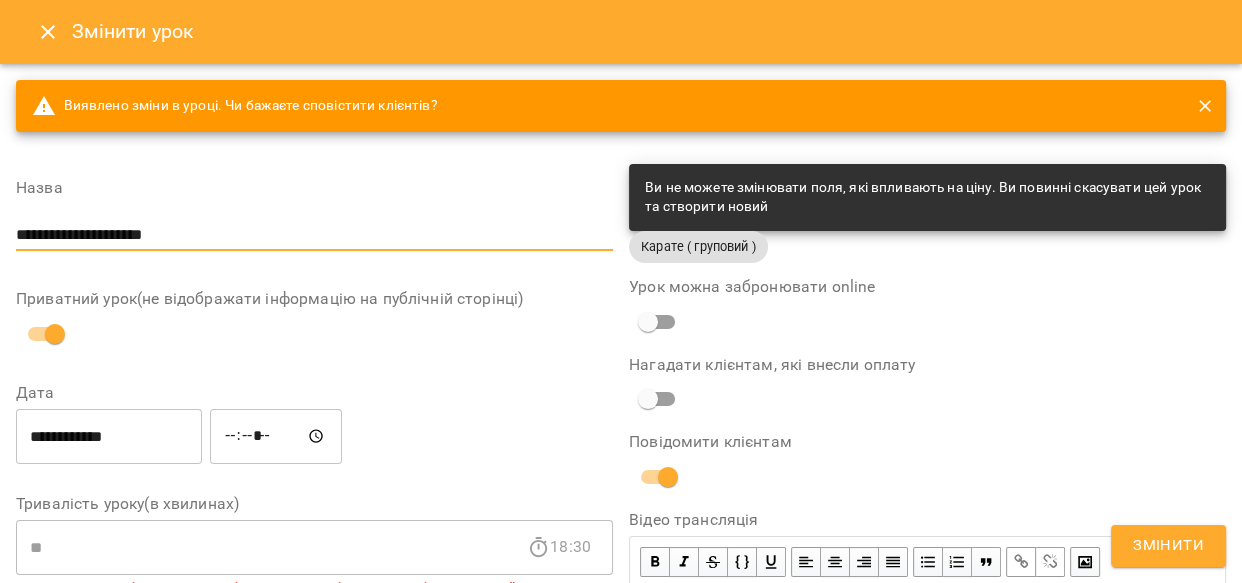 type on "**********" 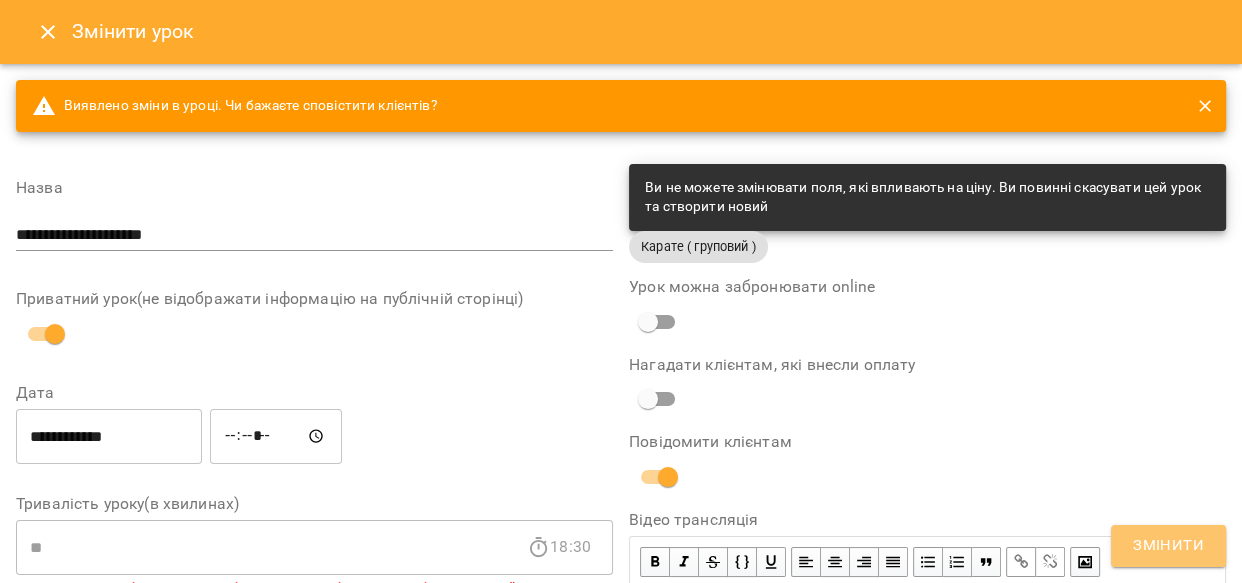 click on "Змінити" at bounding box center [1168, 546] 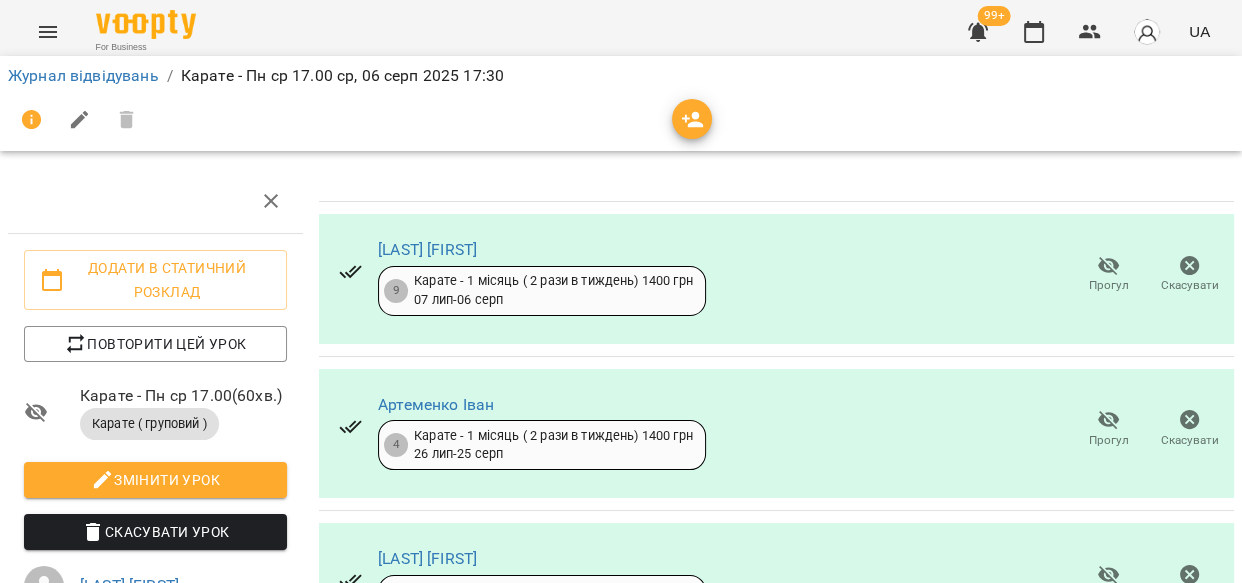 scroll, scrollTop: 0, scrollLeft: 0, axis: both 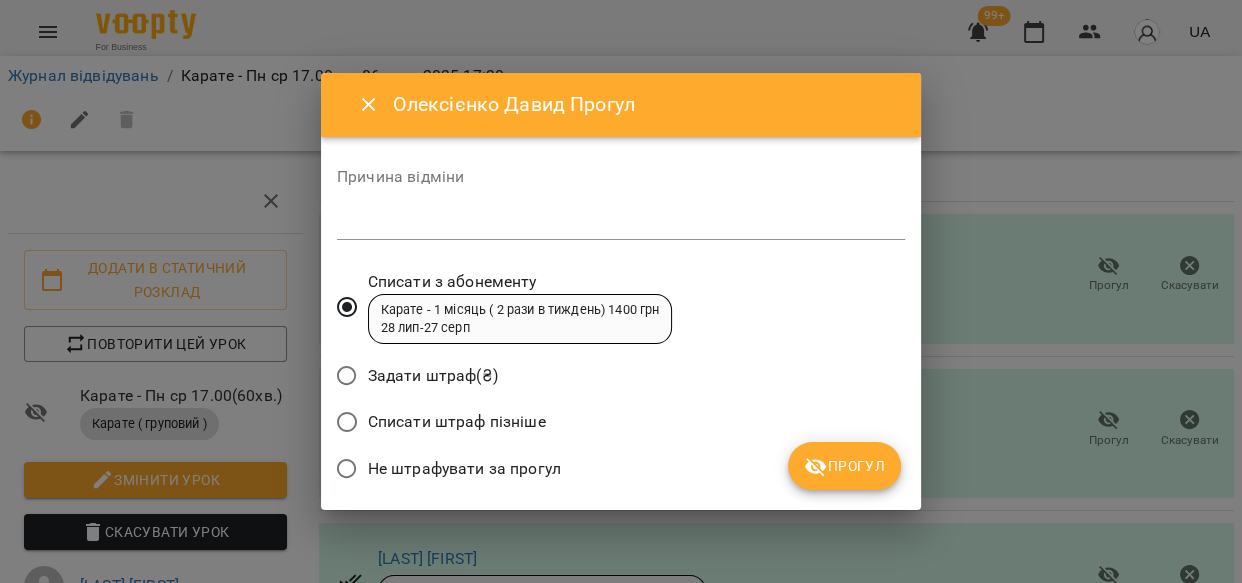 click 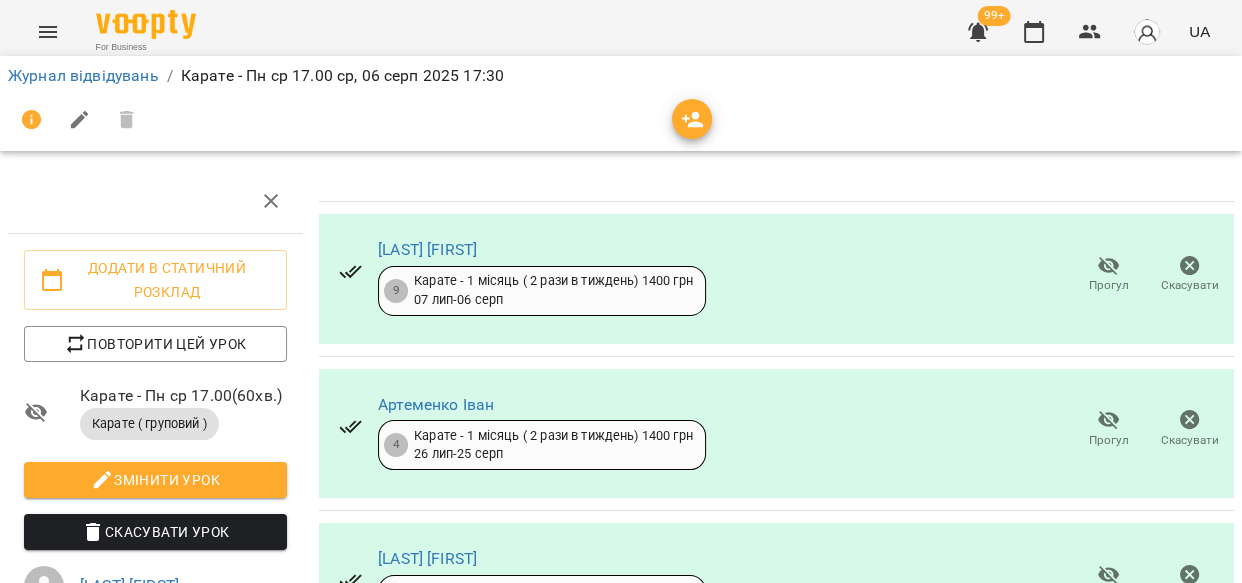 scroll, scrollTop: 0, scrollLeft: 0, axis: both 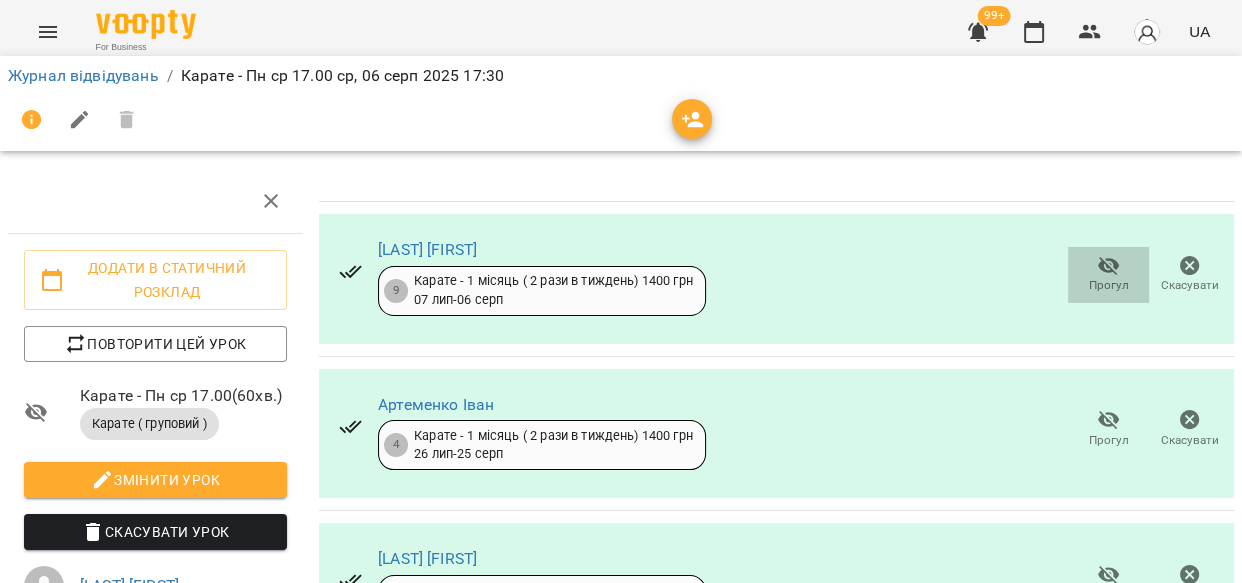 click 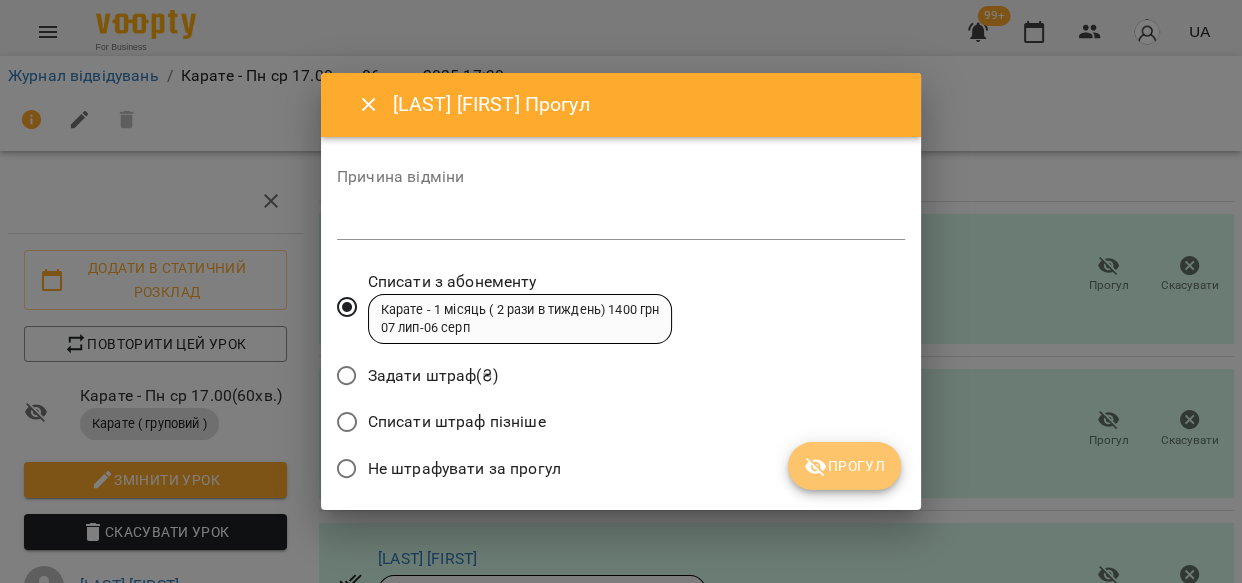 click on "Прогул" at bounding box center (844, 466) 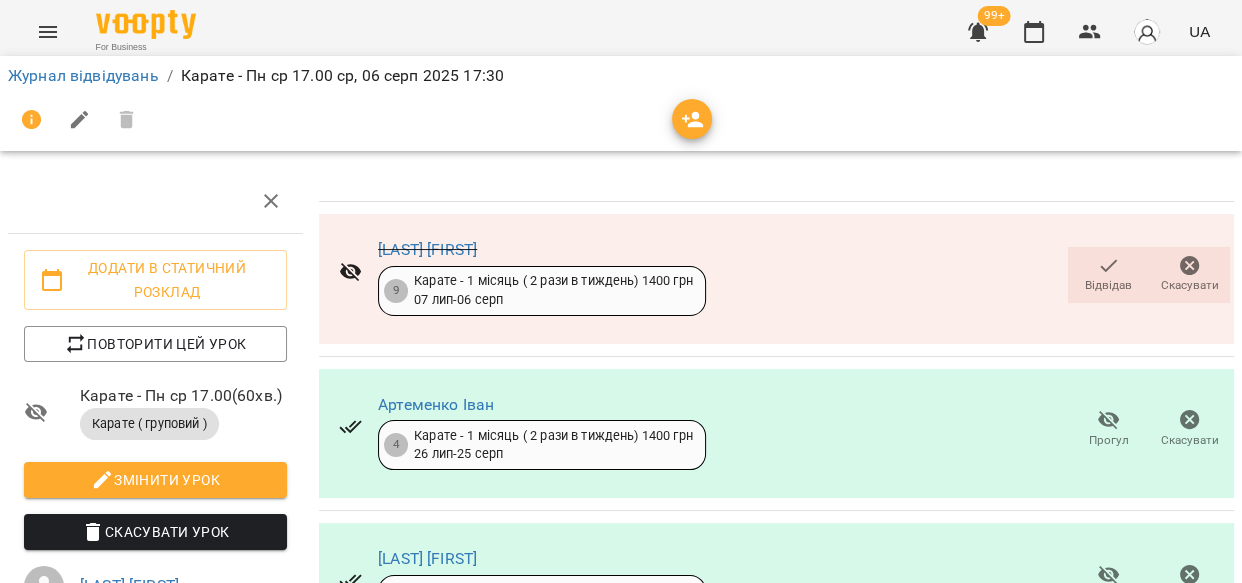scroll, scrollTop: 0, scrollLeft: 0, axis: both 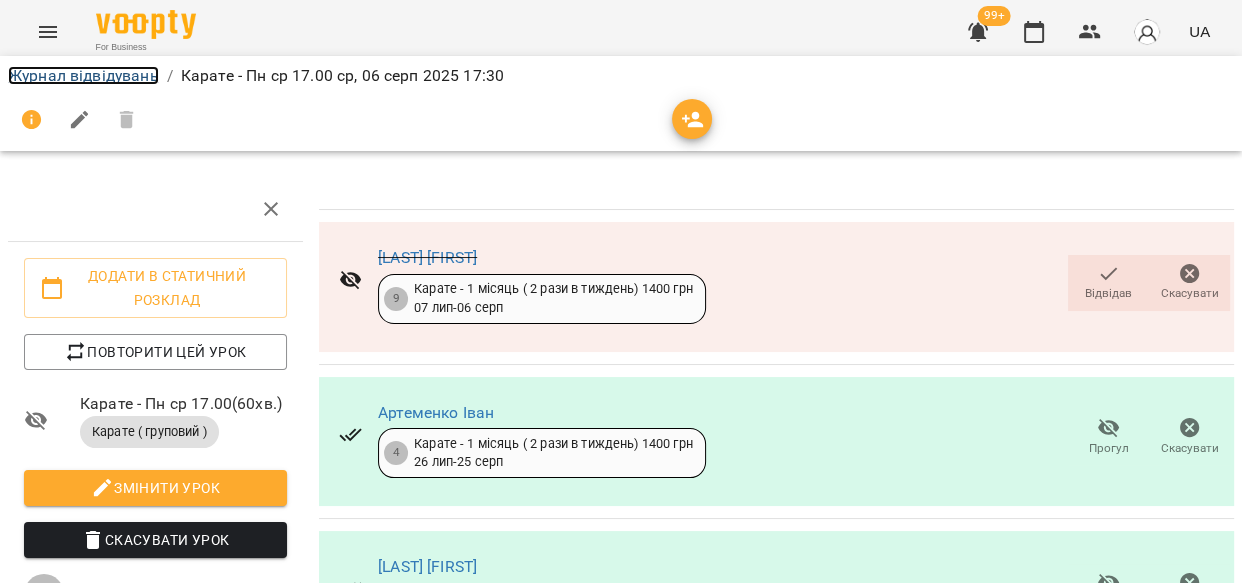 click on "Журнал відвідувань" at bounding box center [83, 75] 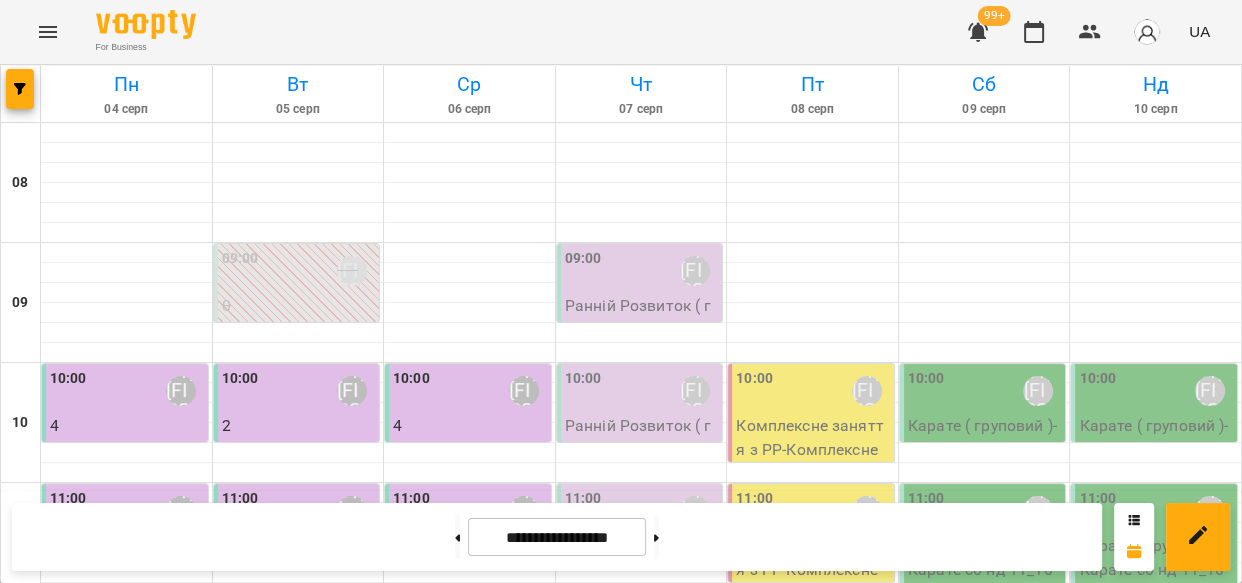 scroll, scrollTop: 1064, scrollLeft: 0, axis: vertical 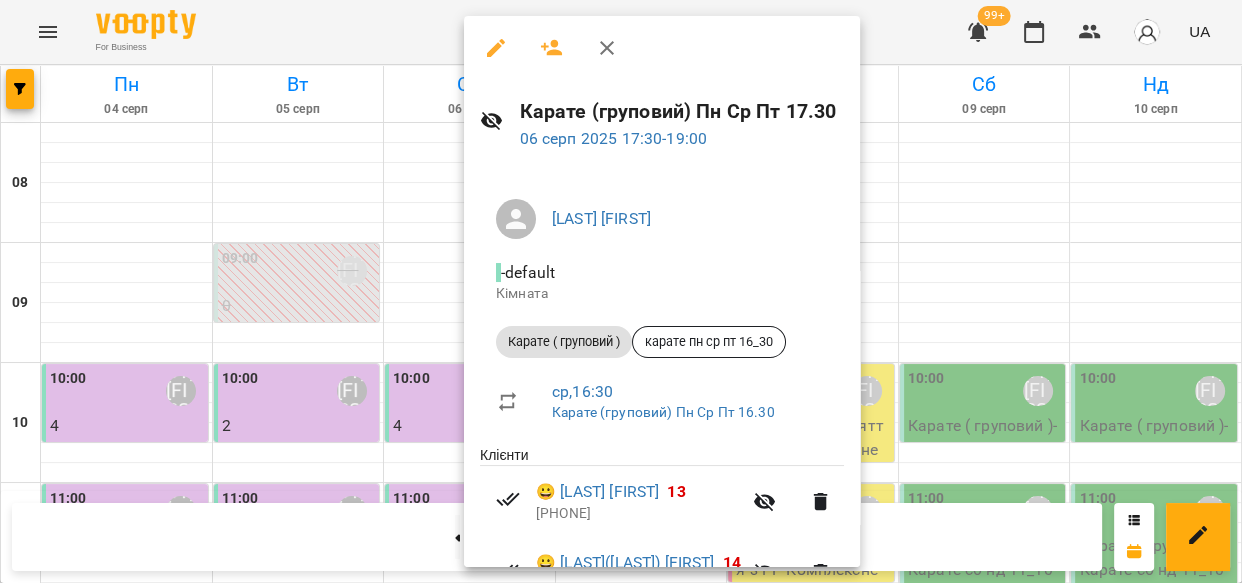 click 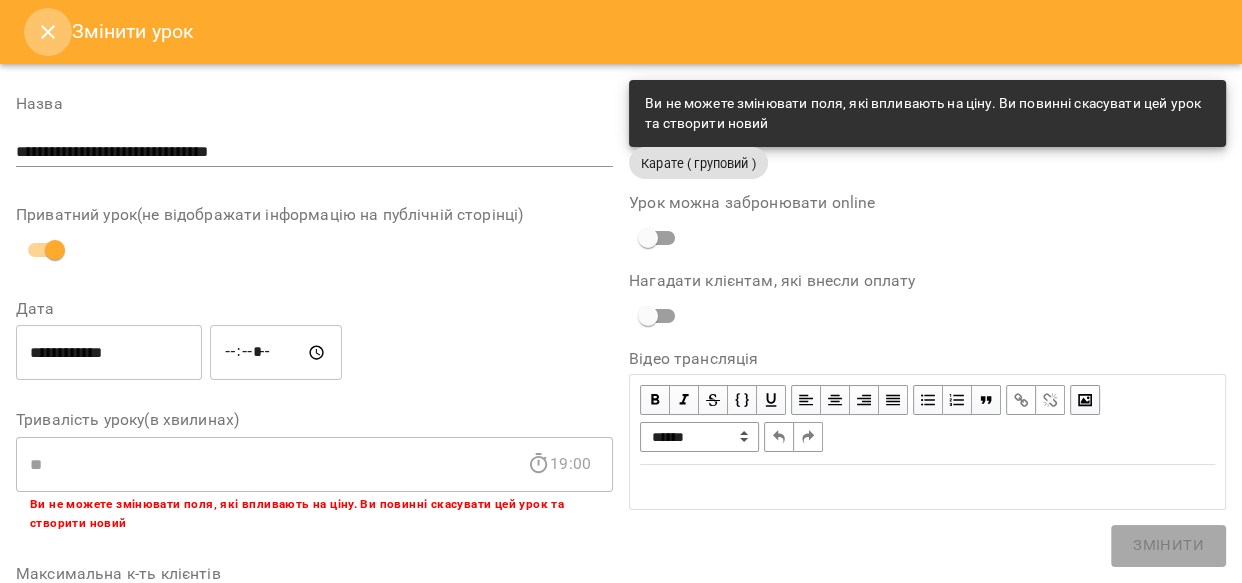 click 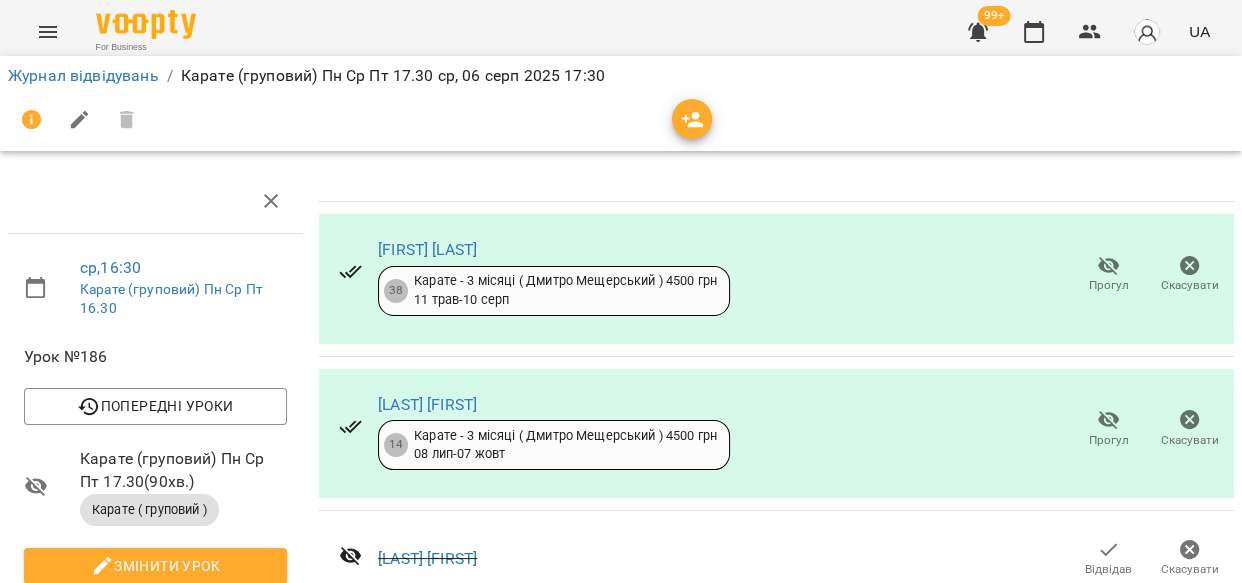 scroll, scrollTop: 1804, scrollLeft: 0, axis: vertical 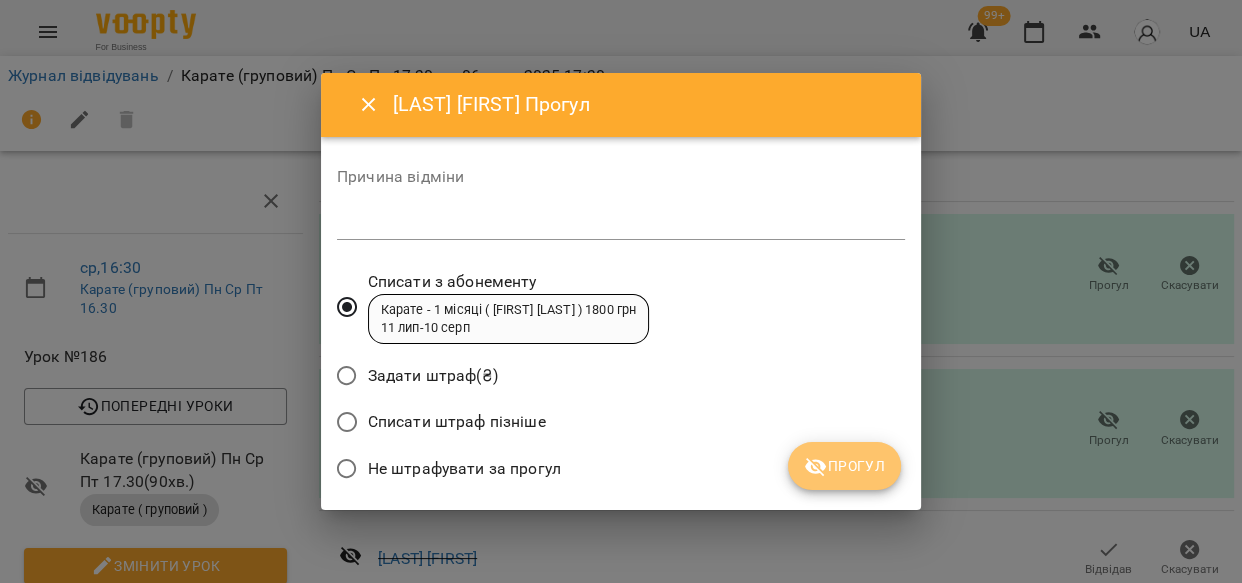 click on "Прогул" at bounding box center (844, 466) 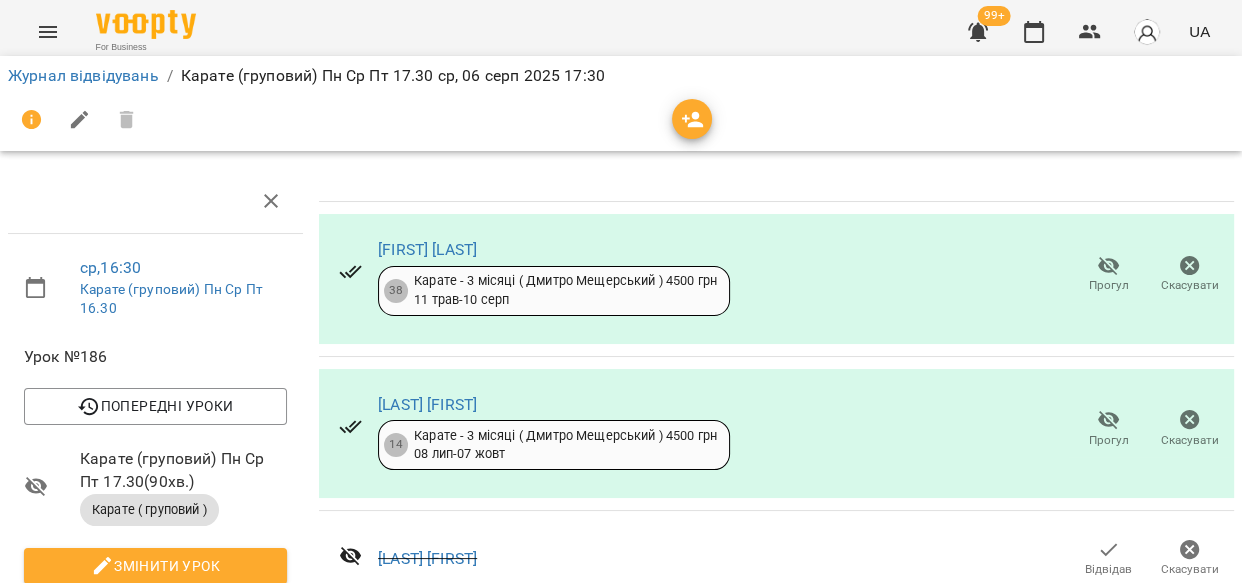 scroll, scrollTop: 1804, scrollLeft: 0, axis: vertical 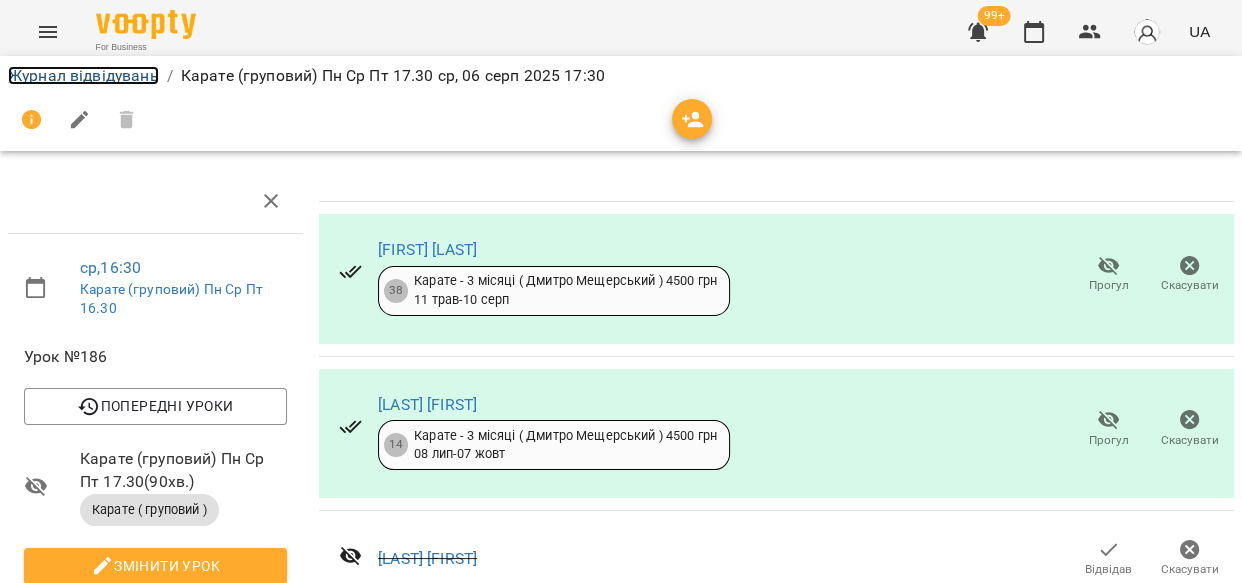 click on "Журнал відвідувань" at bounding box center (83, 75) 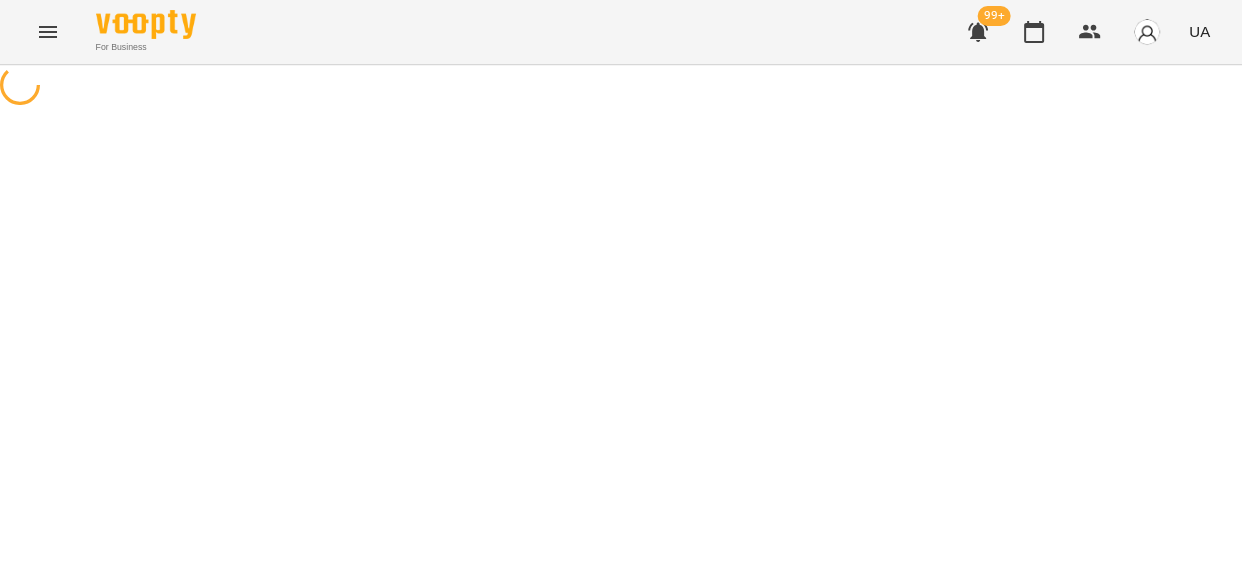 scroll, scrollTop: 0, scrollLeft: 0, axis: both 